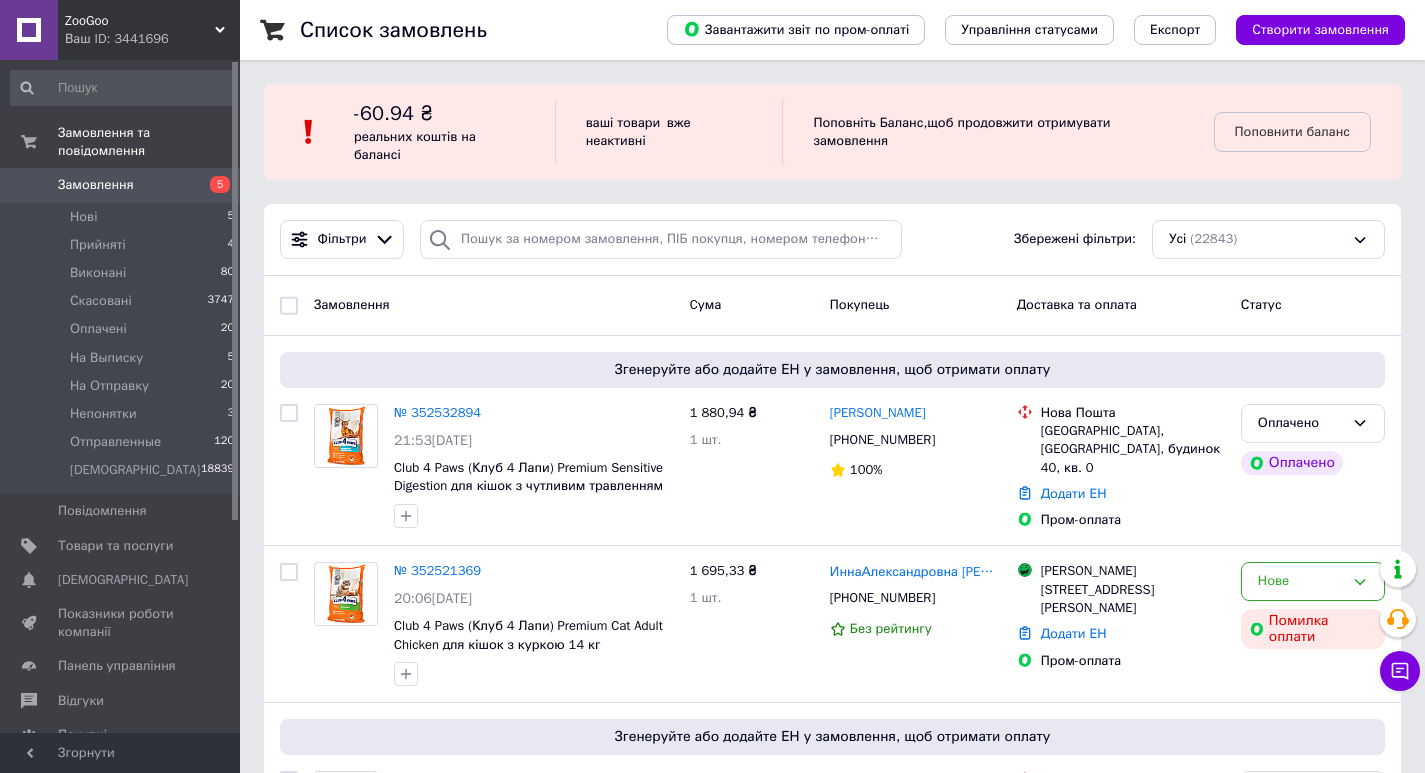 scroll, scrollTop: 0, scrollLeft: 0, axis: both 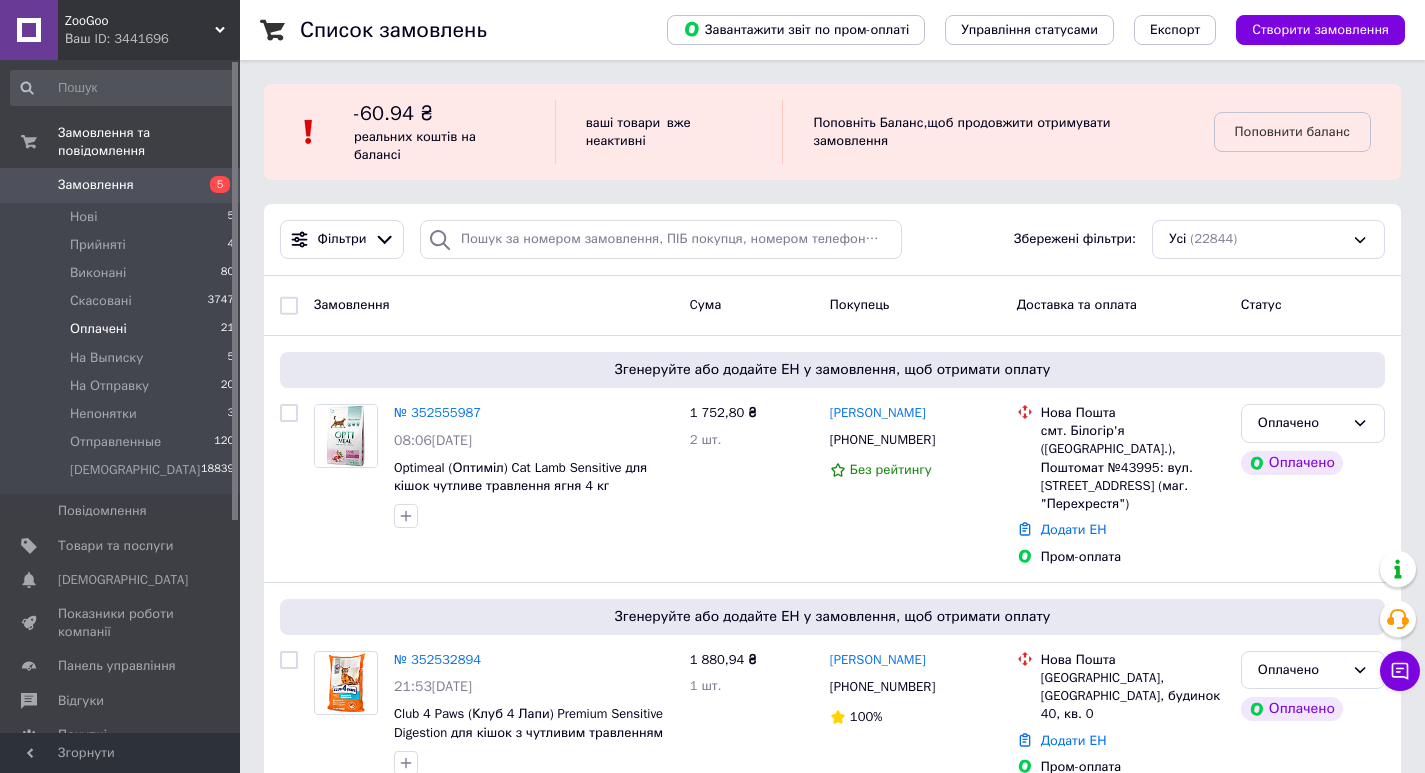 click on "Оплачені" at bounding box center (98, 329) 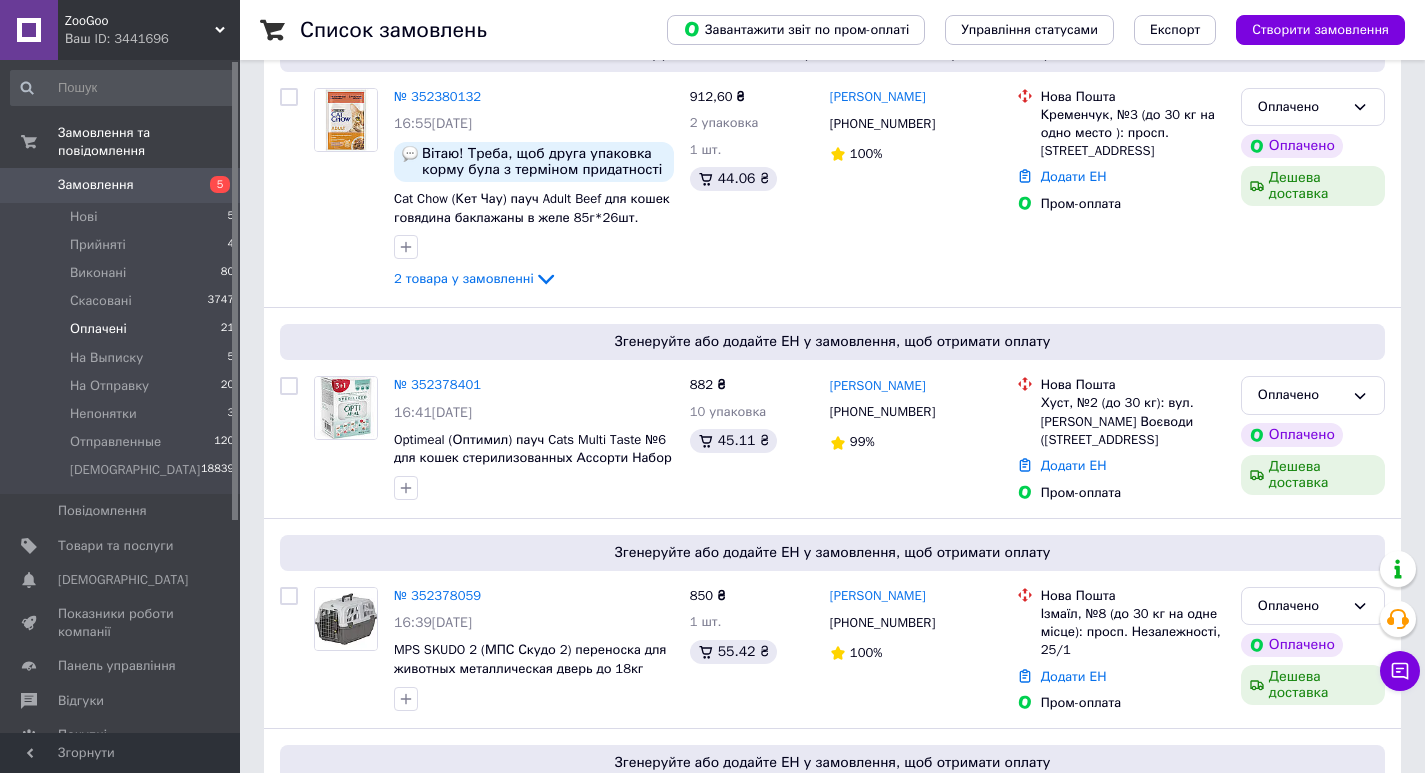 scroll, scrollTop: 4225, scrollLeft: 0, axis: vertical 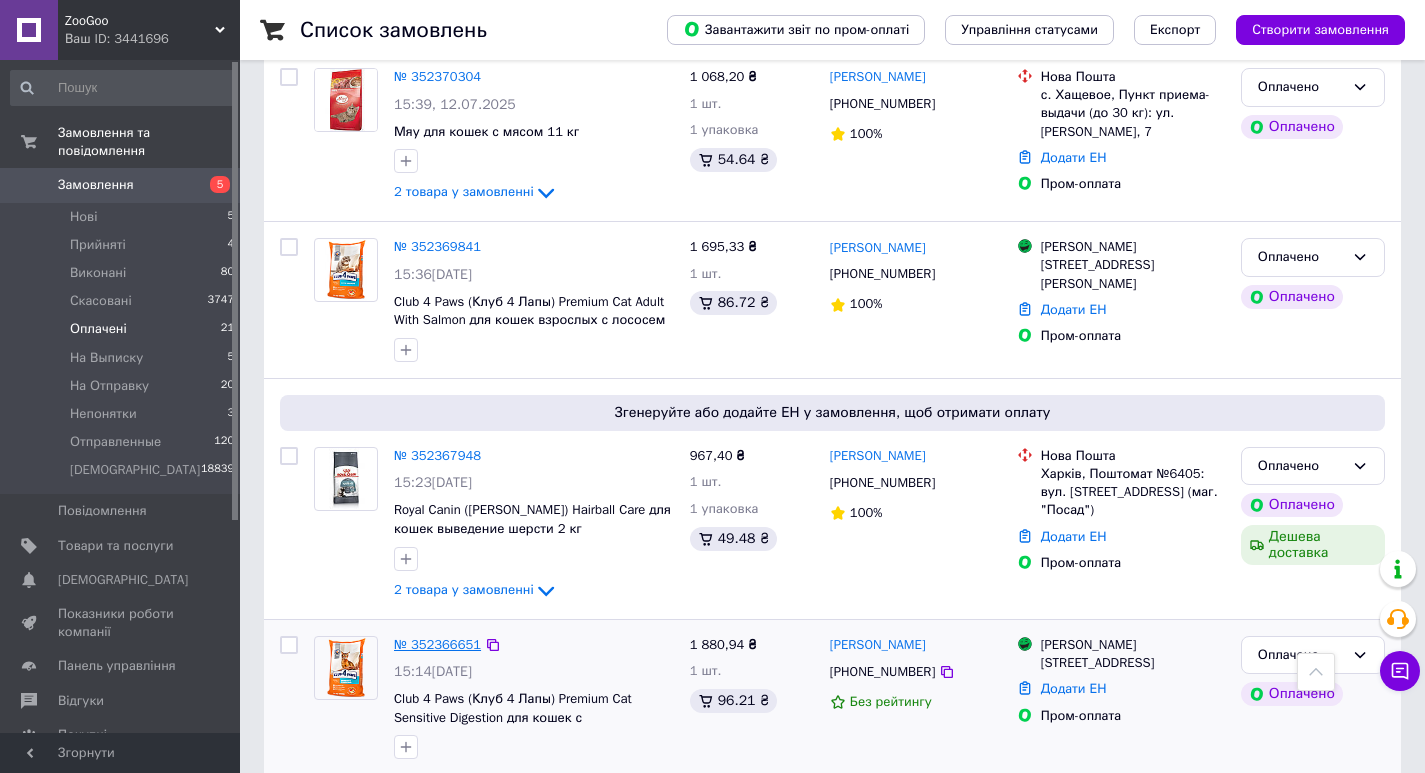 click on "№ 352366651" at bounding box center [437, 644] 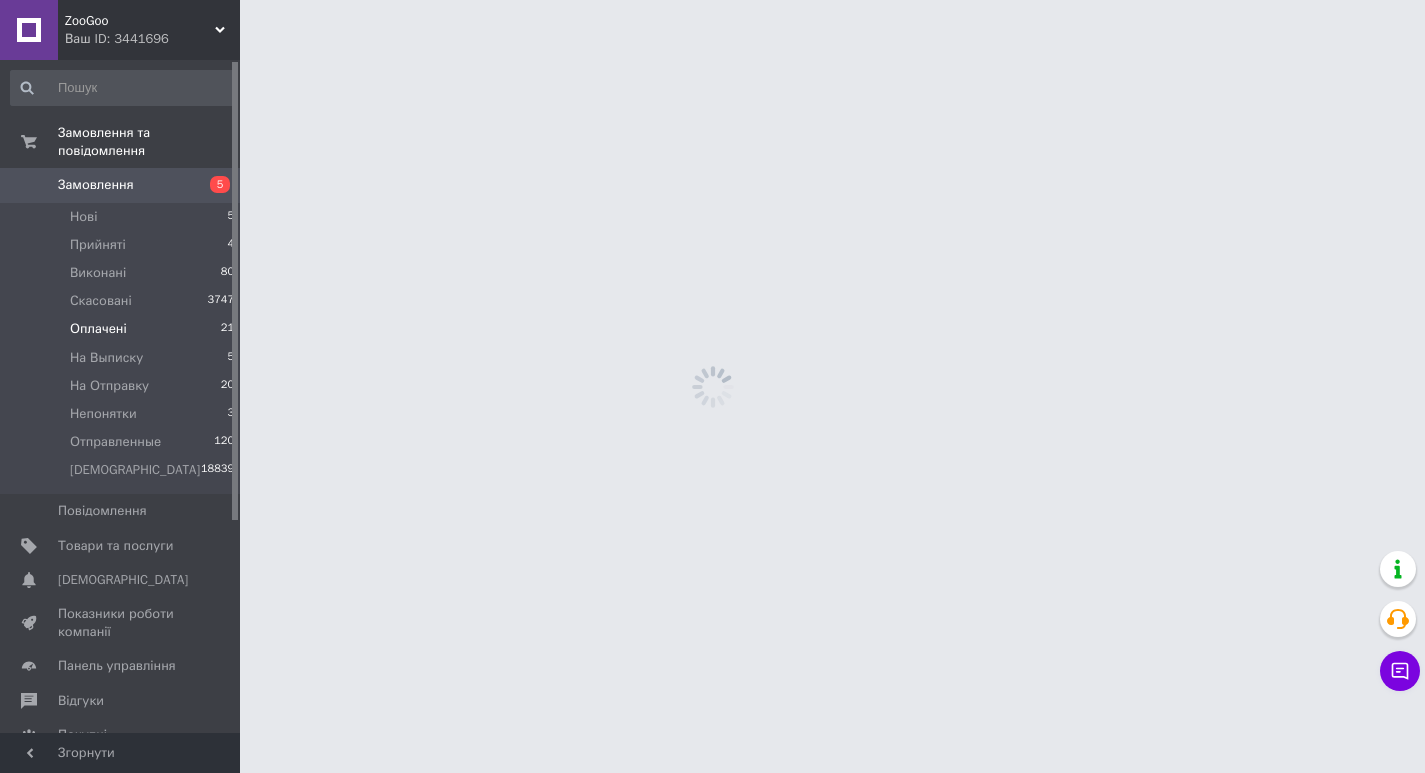 scroll, scrollTop: 0, scrollLeft: 0, axis: both 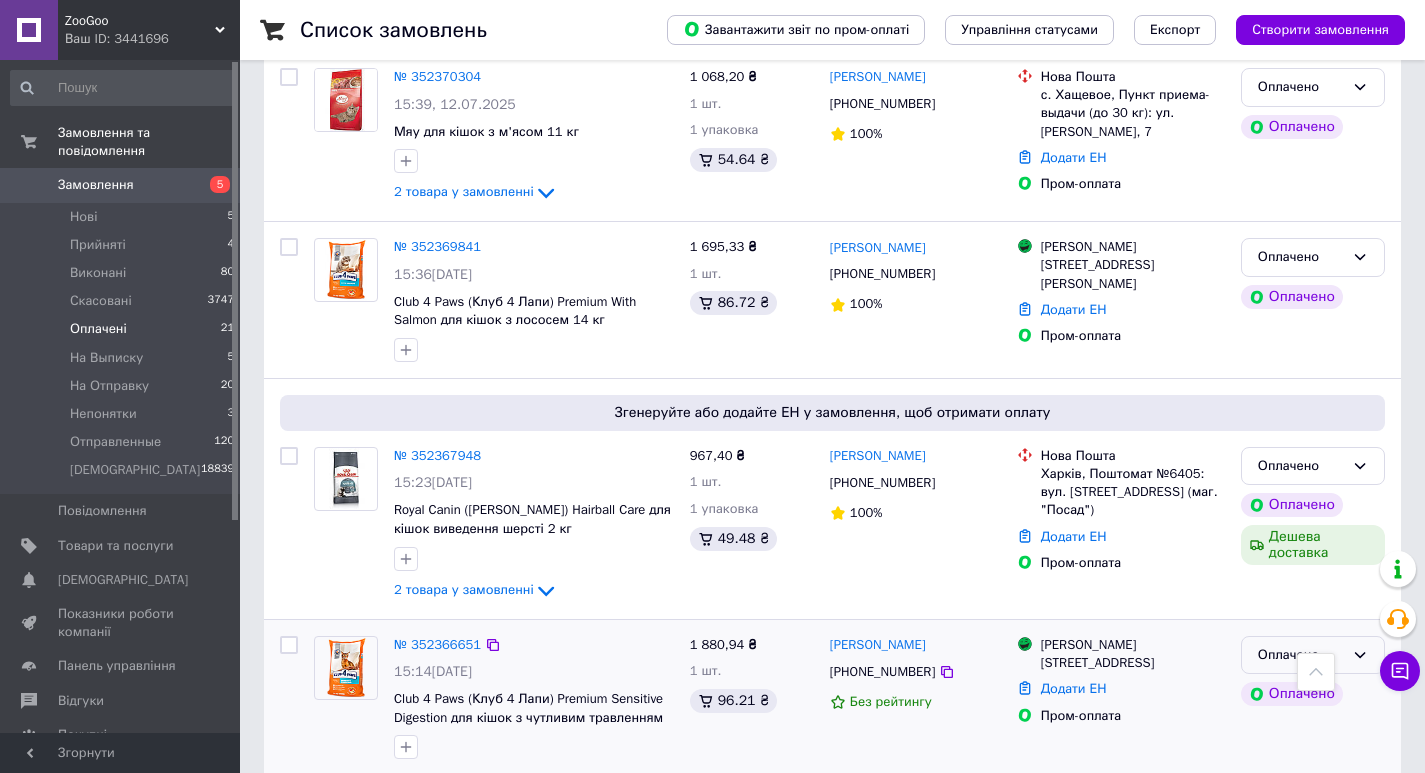 click on "Оплачено" at bounding box center [1313, 655] 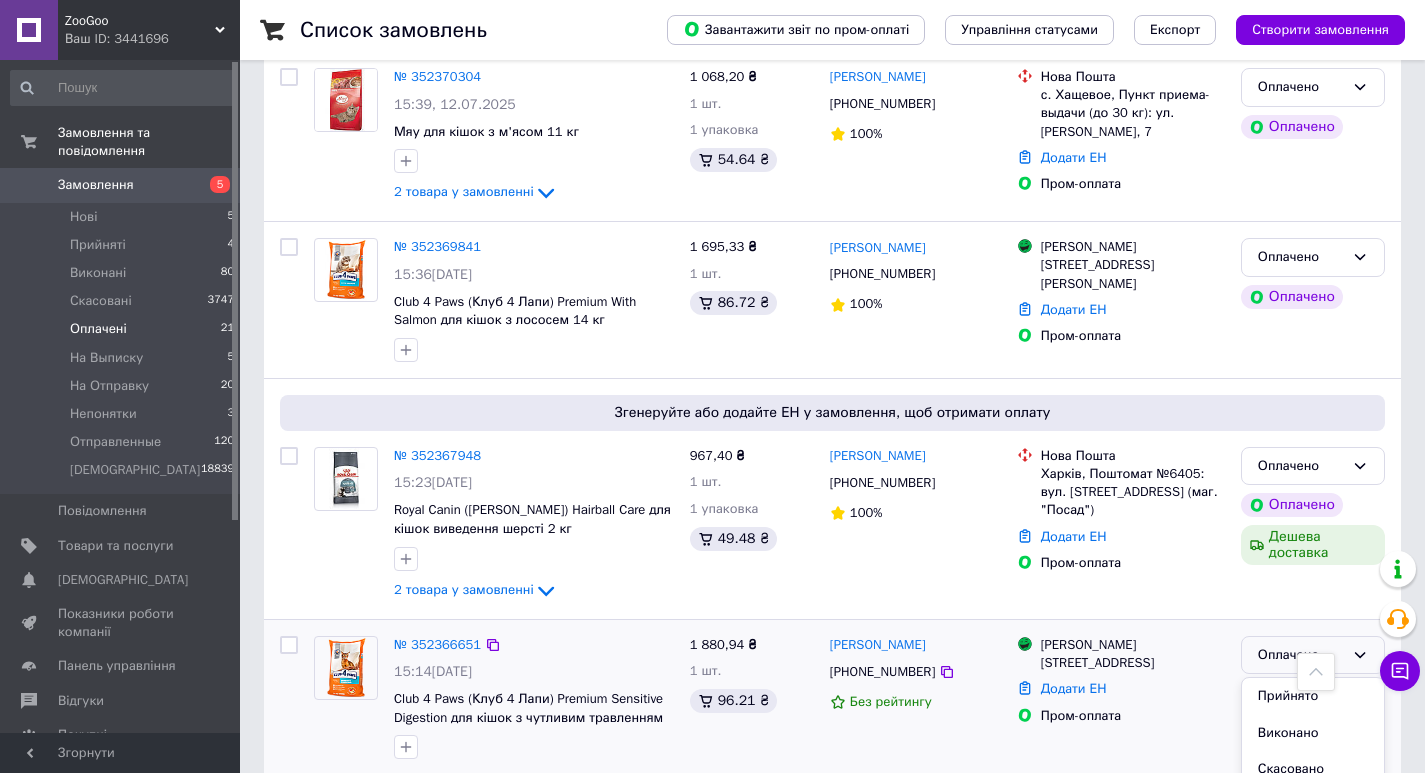 click on "На Выписку" at bounding box center (1313, 806) 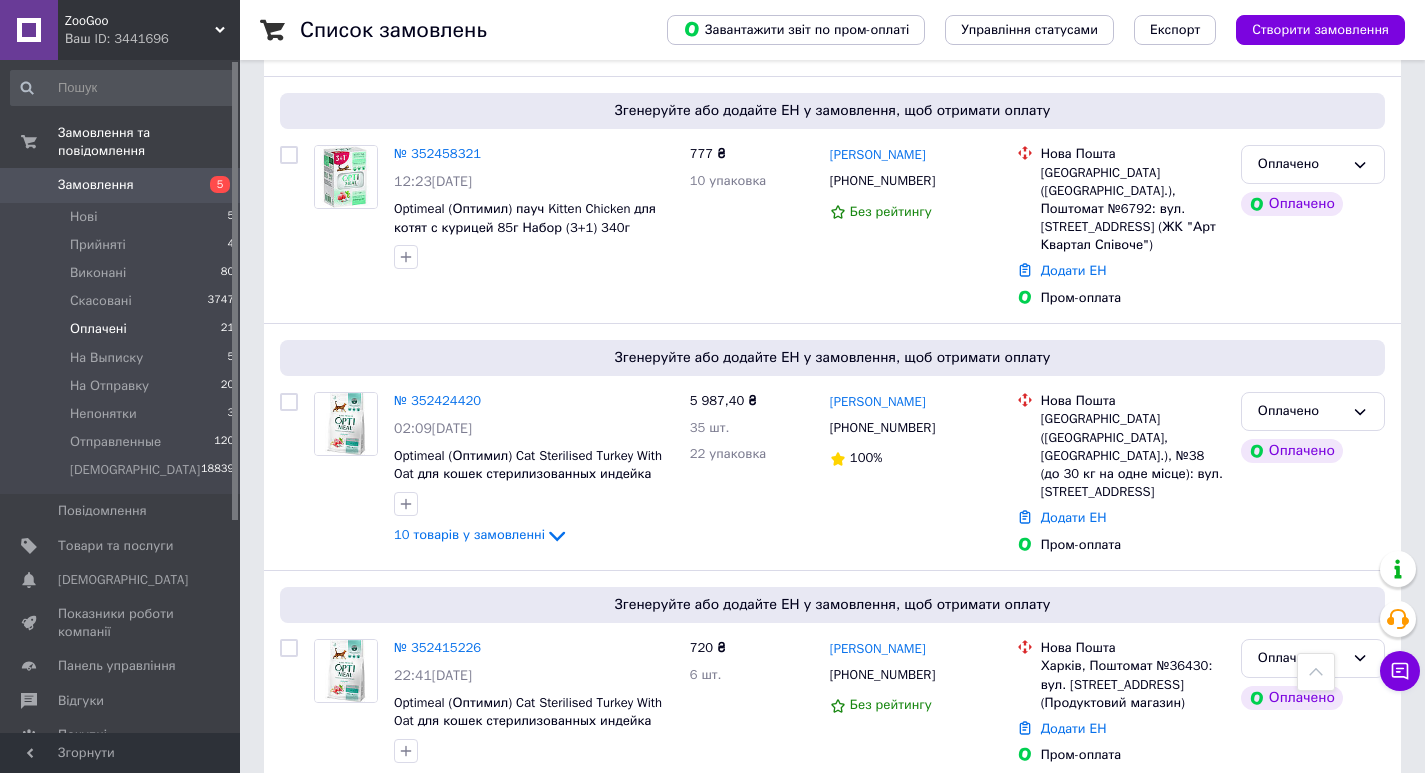 scroll, scrollTop: 1092, scrollLeft: 0, axis: vertical 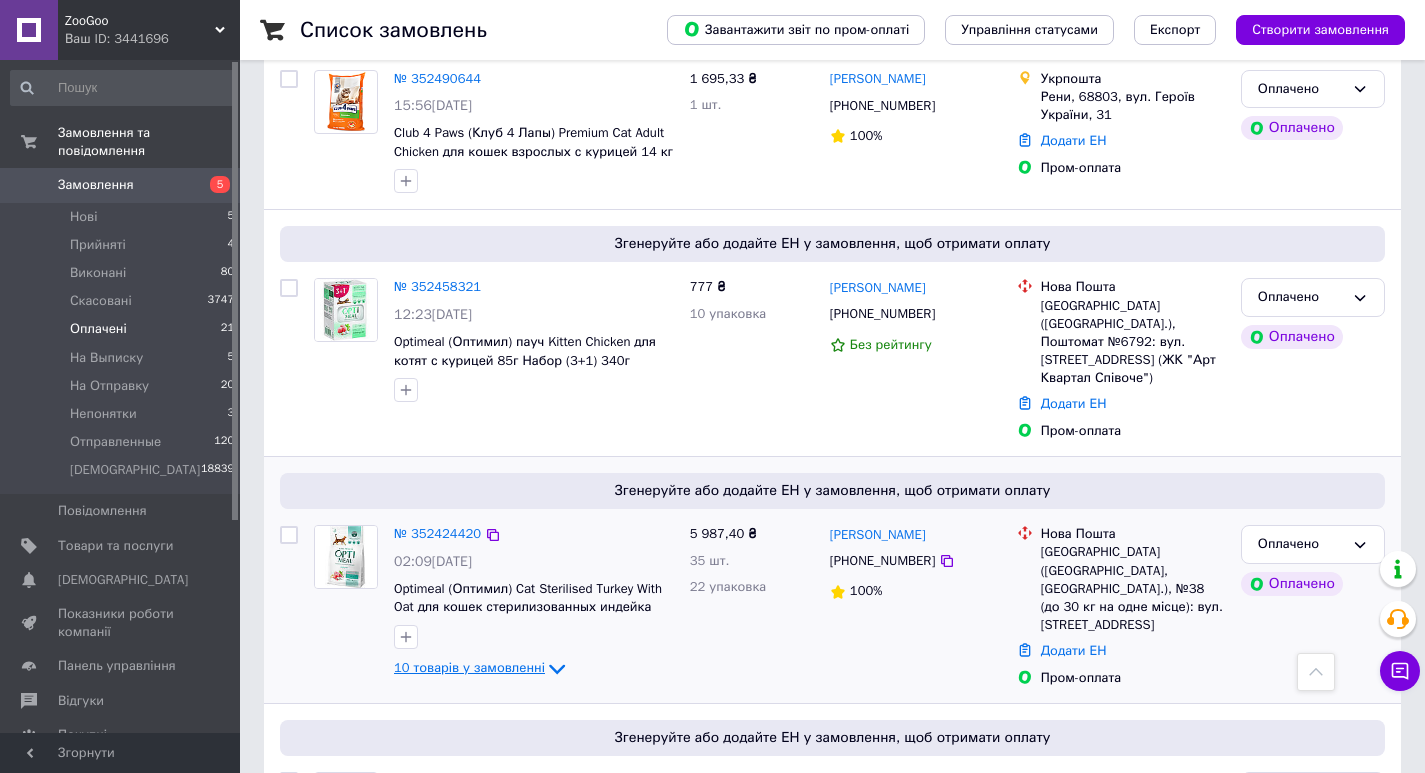 click on "10 товарів у замовленні" at bounding box center (469, 668) 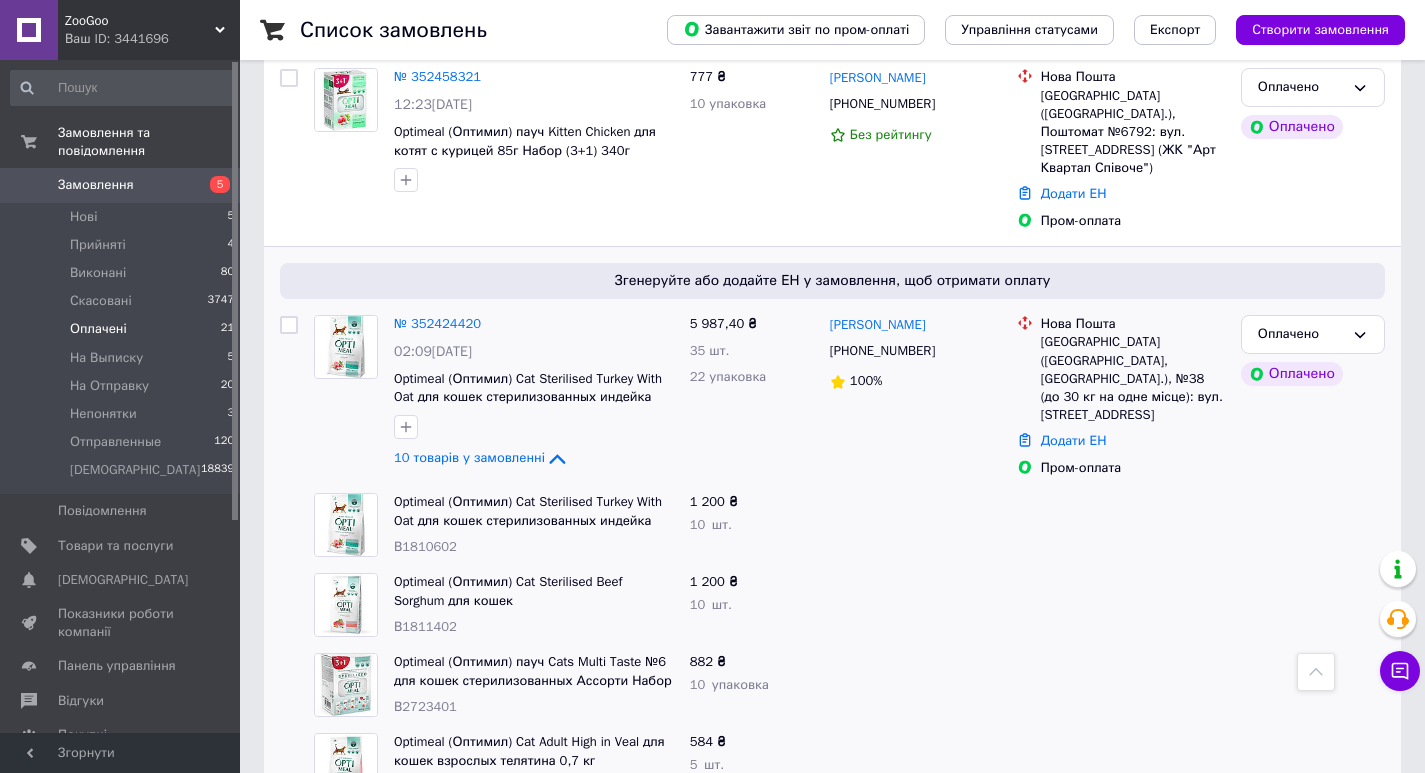 scroll, scrollTop: 1292, scrollLeft: 0, axis: vertical 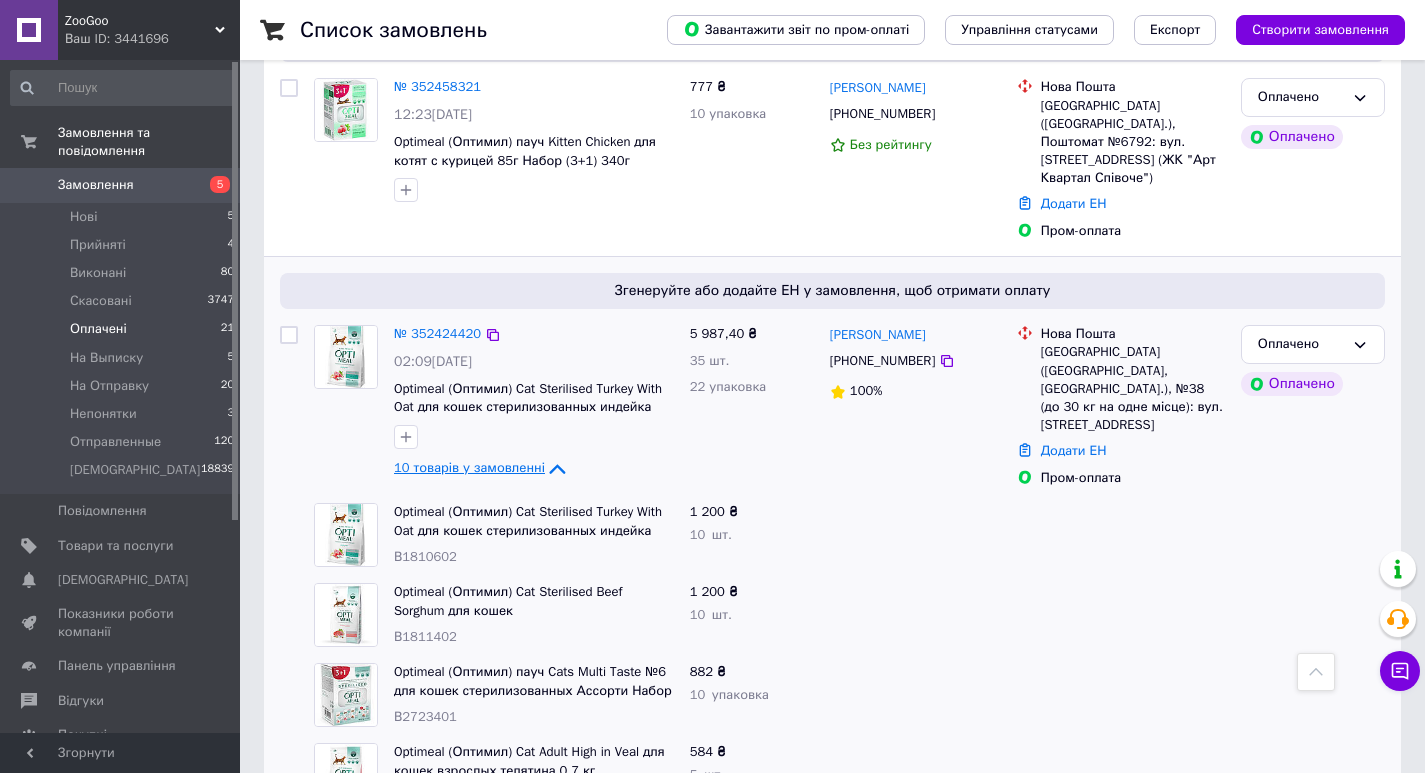 click on "10 товарів у замовленні" at bounding box center [469, 468] 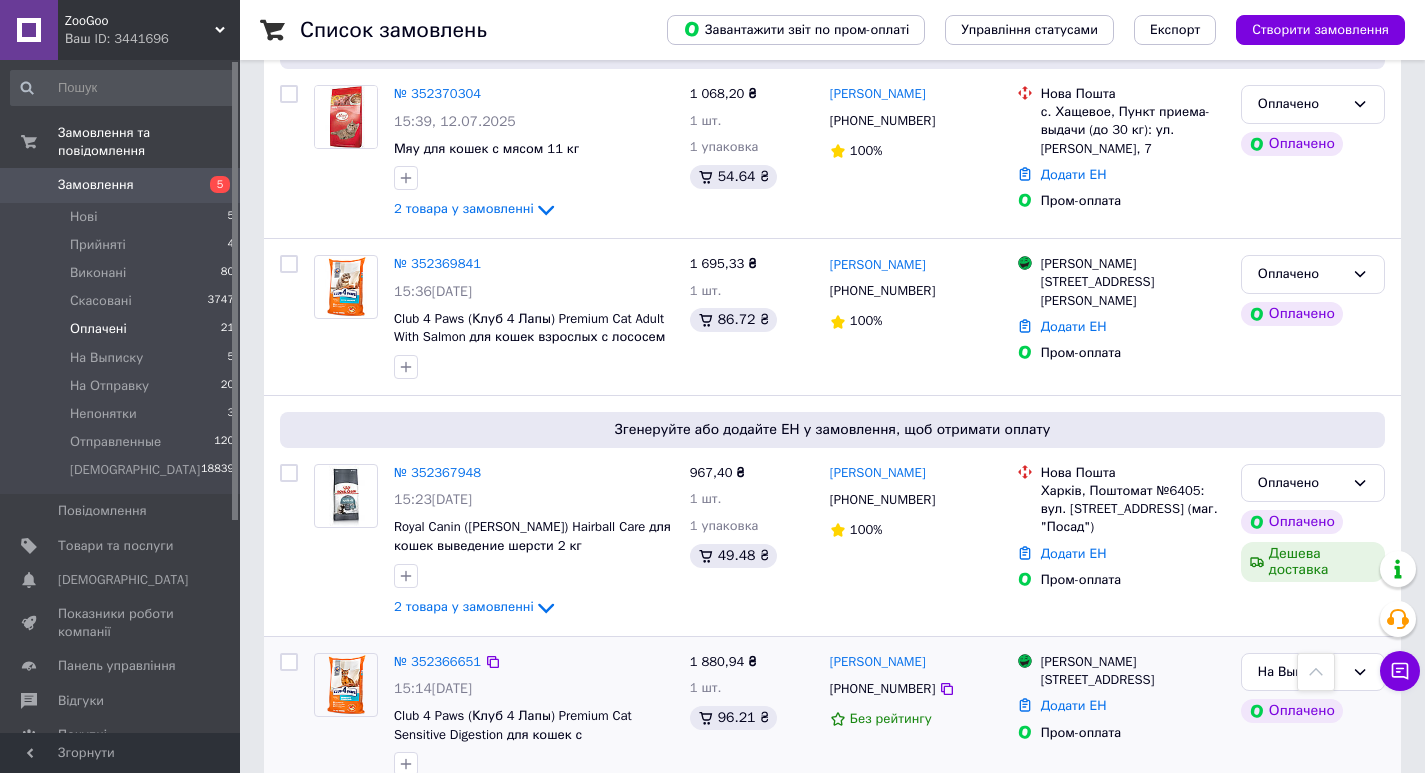 scroll, scrollTop: 4225, scrollLeft: 0, axis: vertical 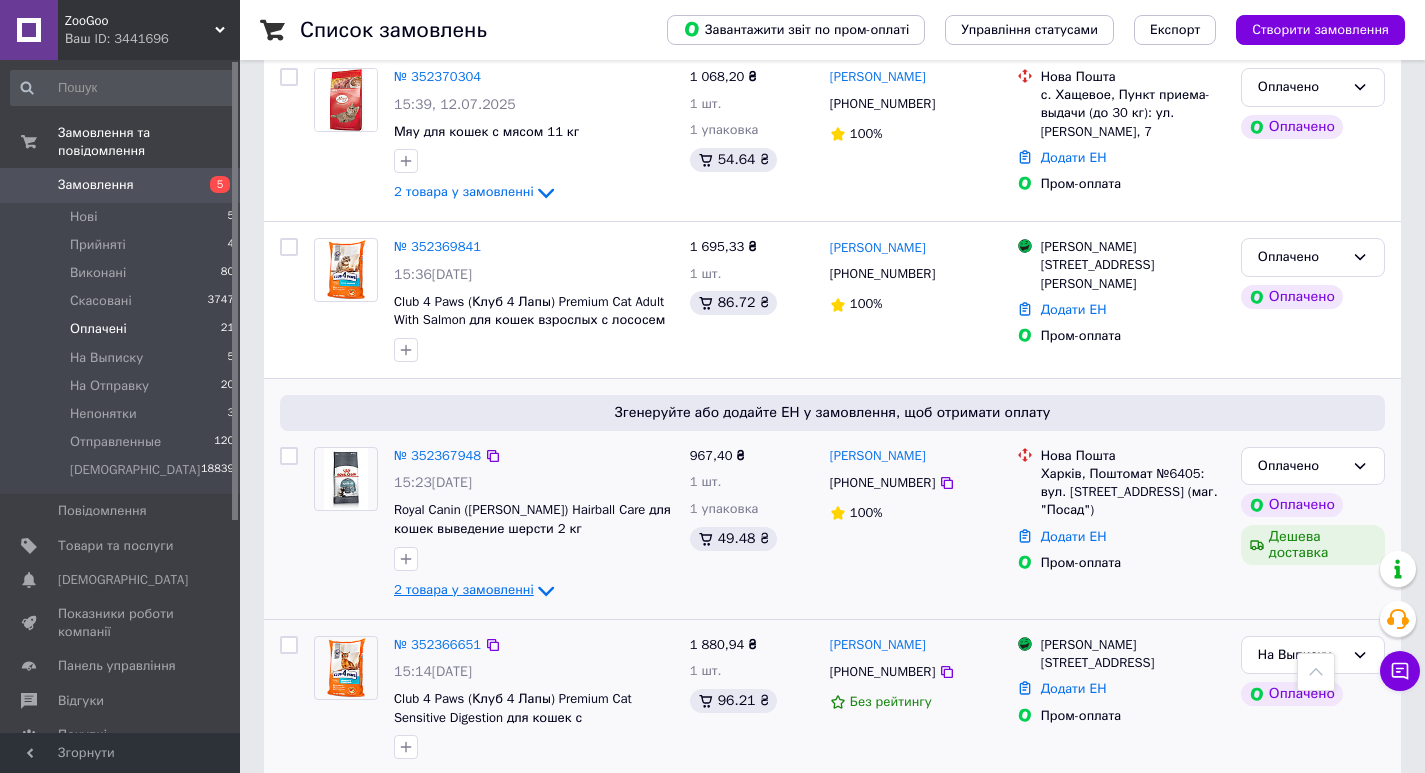 click on "2 товара у замовленні" at bounding box center [464, 589] 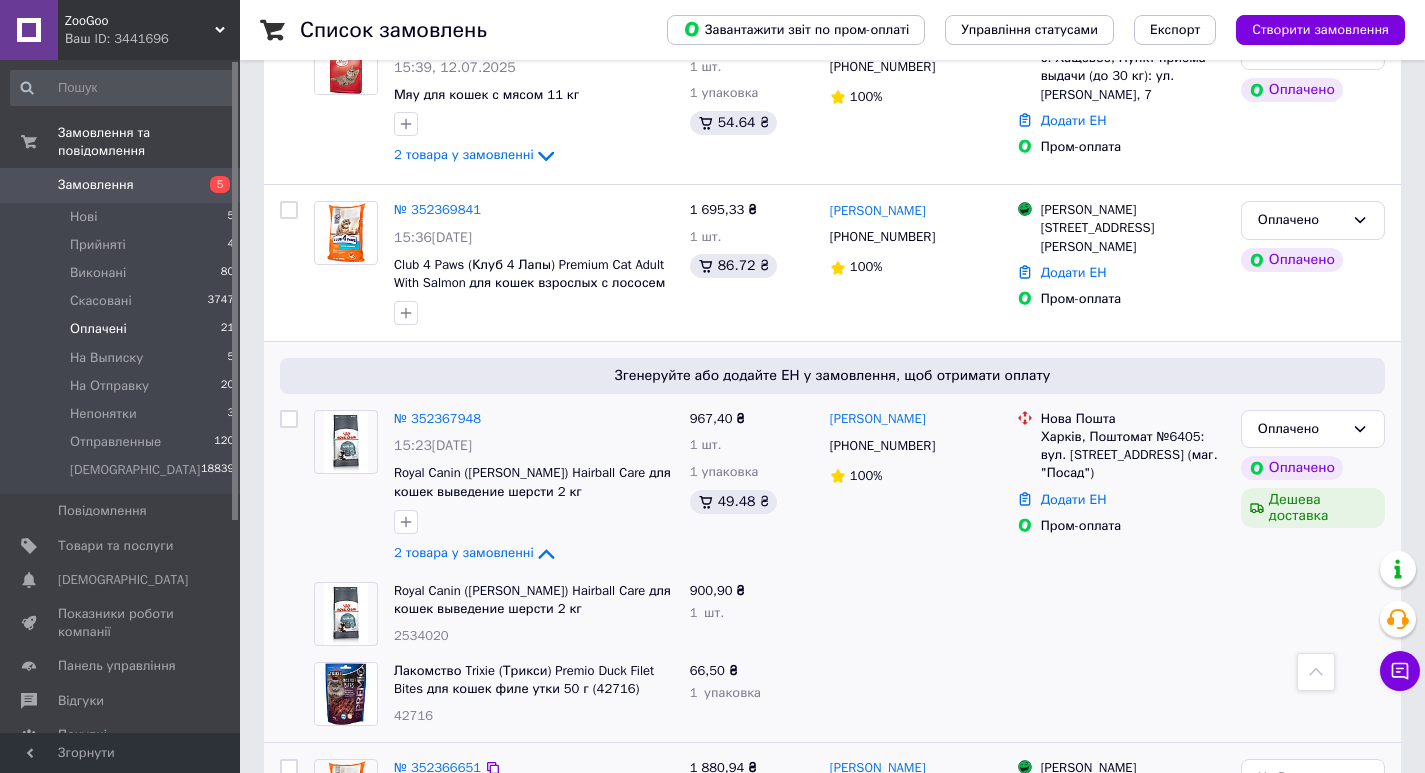 scroll, scrollTop: 4292, scrollLeft: 0, axis: vertical 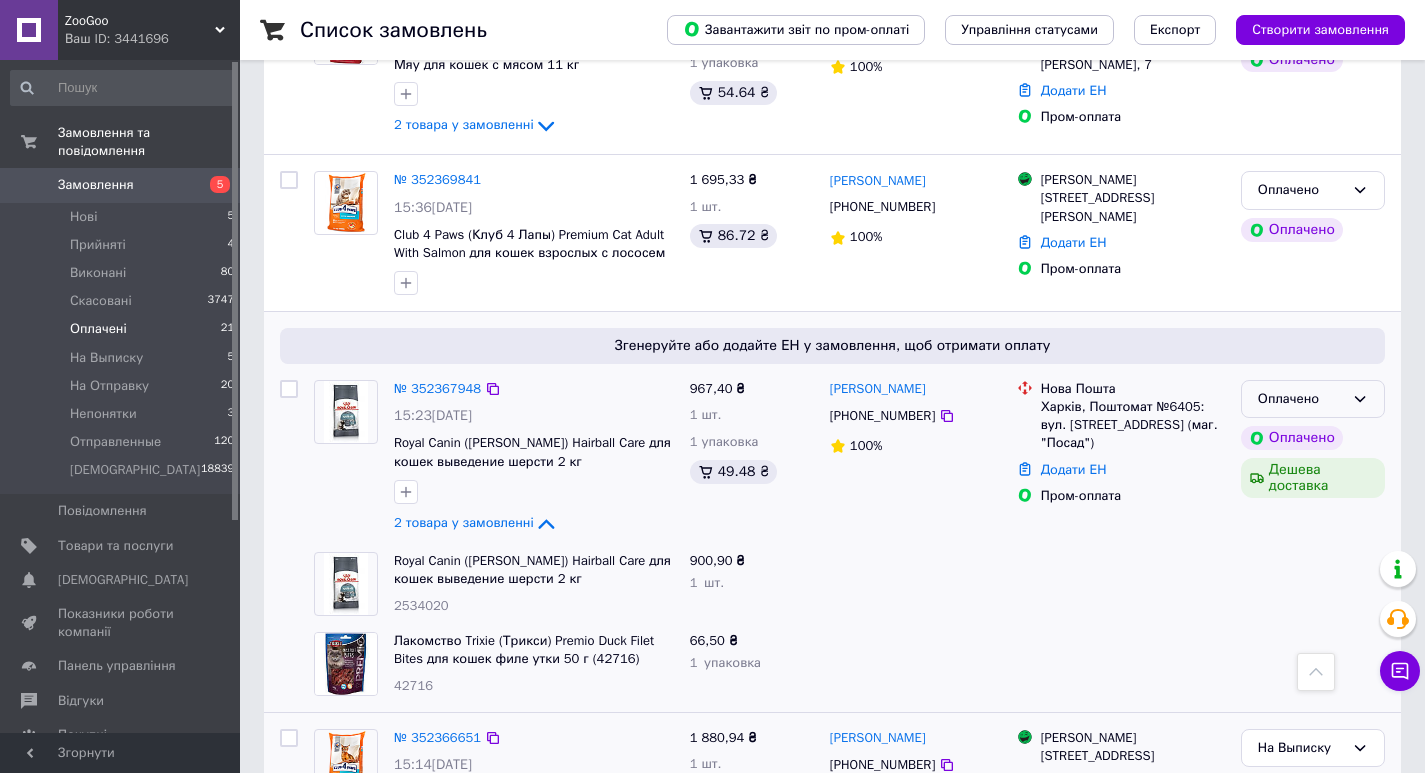 click on "Оплачено" at bounding box center [1301, 399] 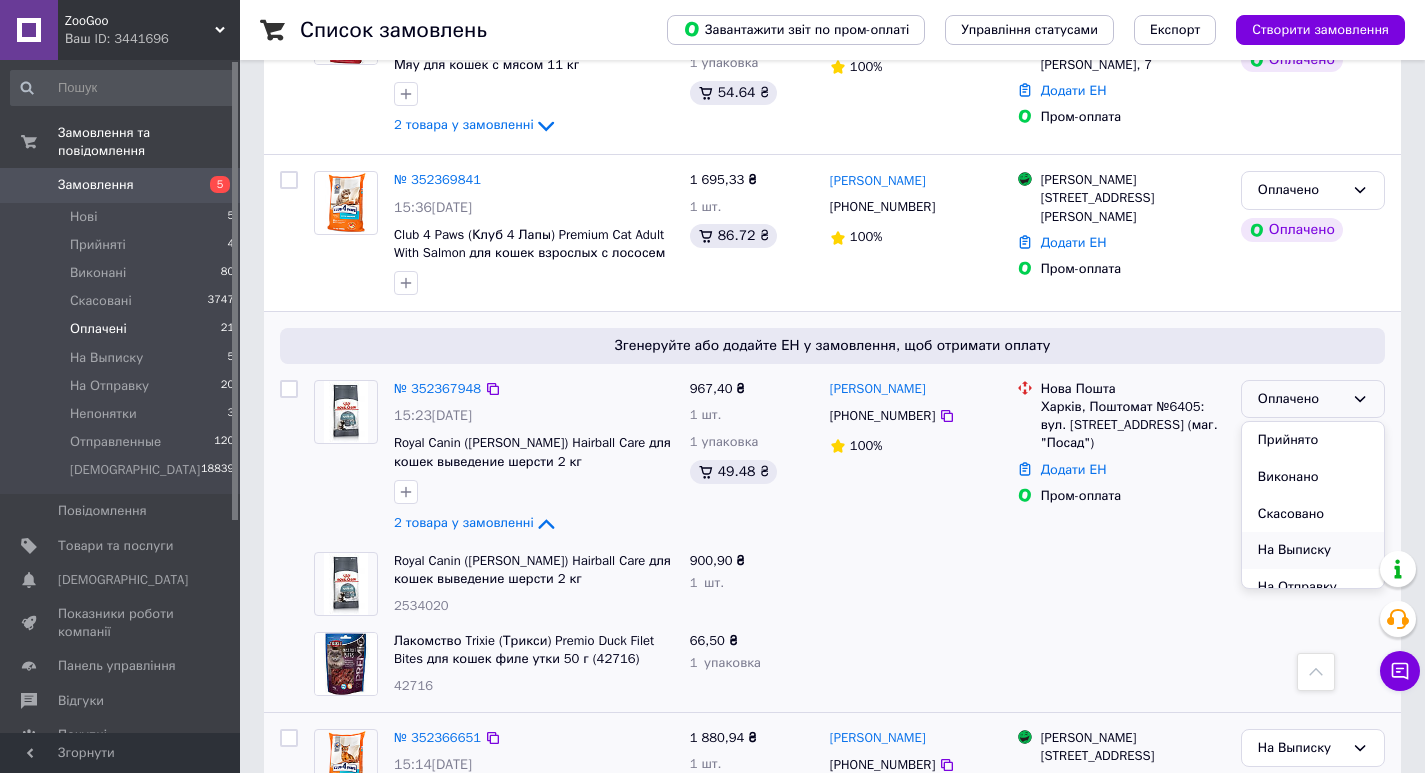 click on "На Выписку" at bounding box center (1313, 550) 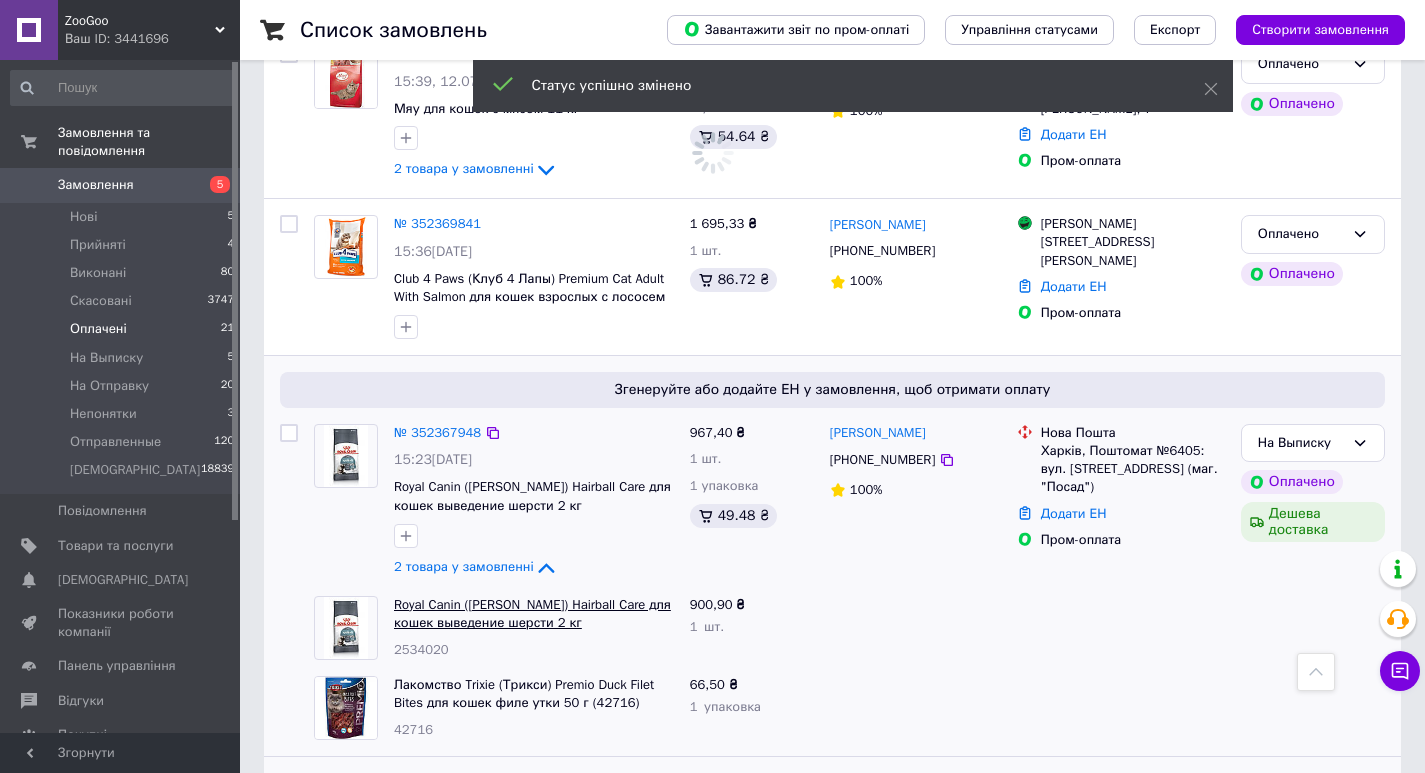 scroll, scrollTop: 4092, scrollLeft: 0, axis: vertical 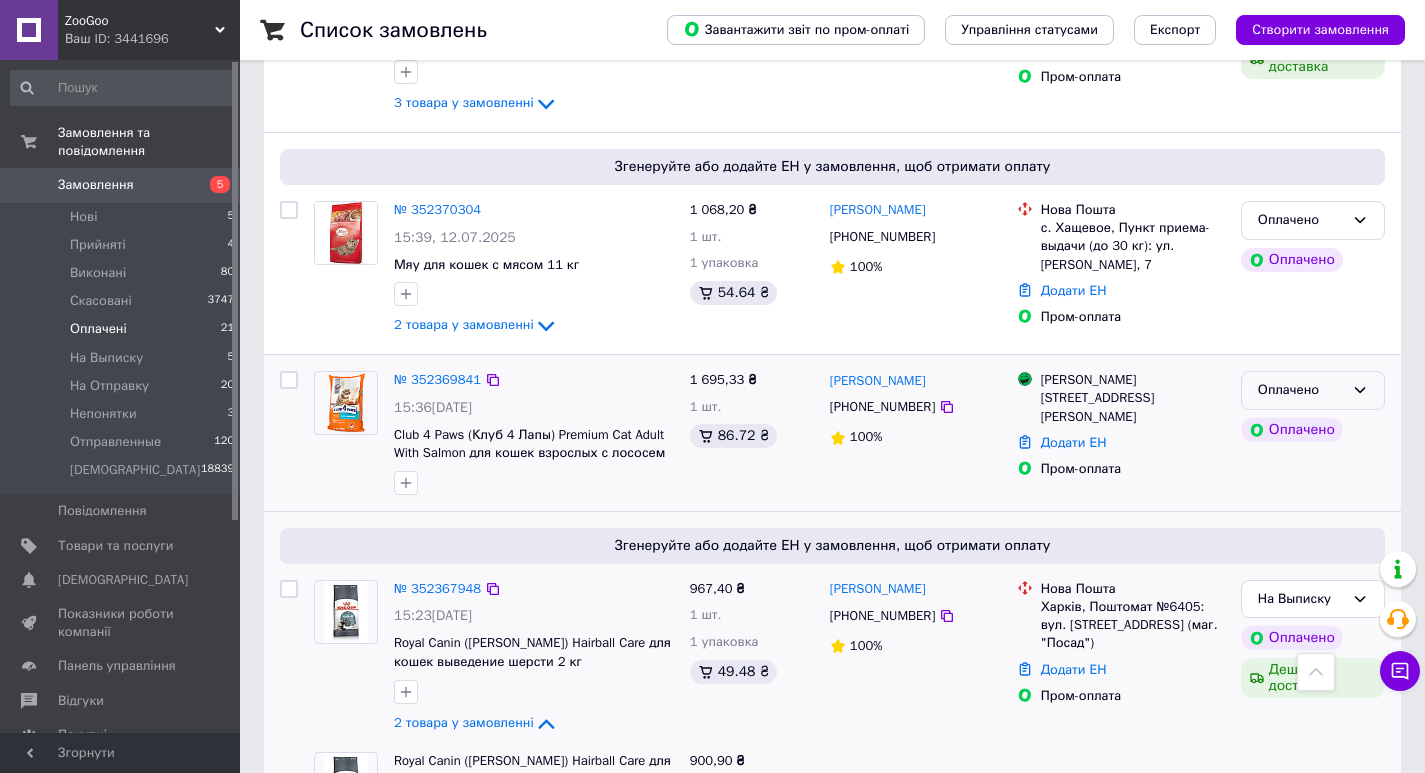 click on "Оплачено" at bounding box center [1313, 390] 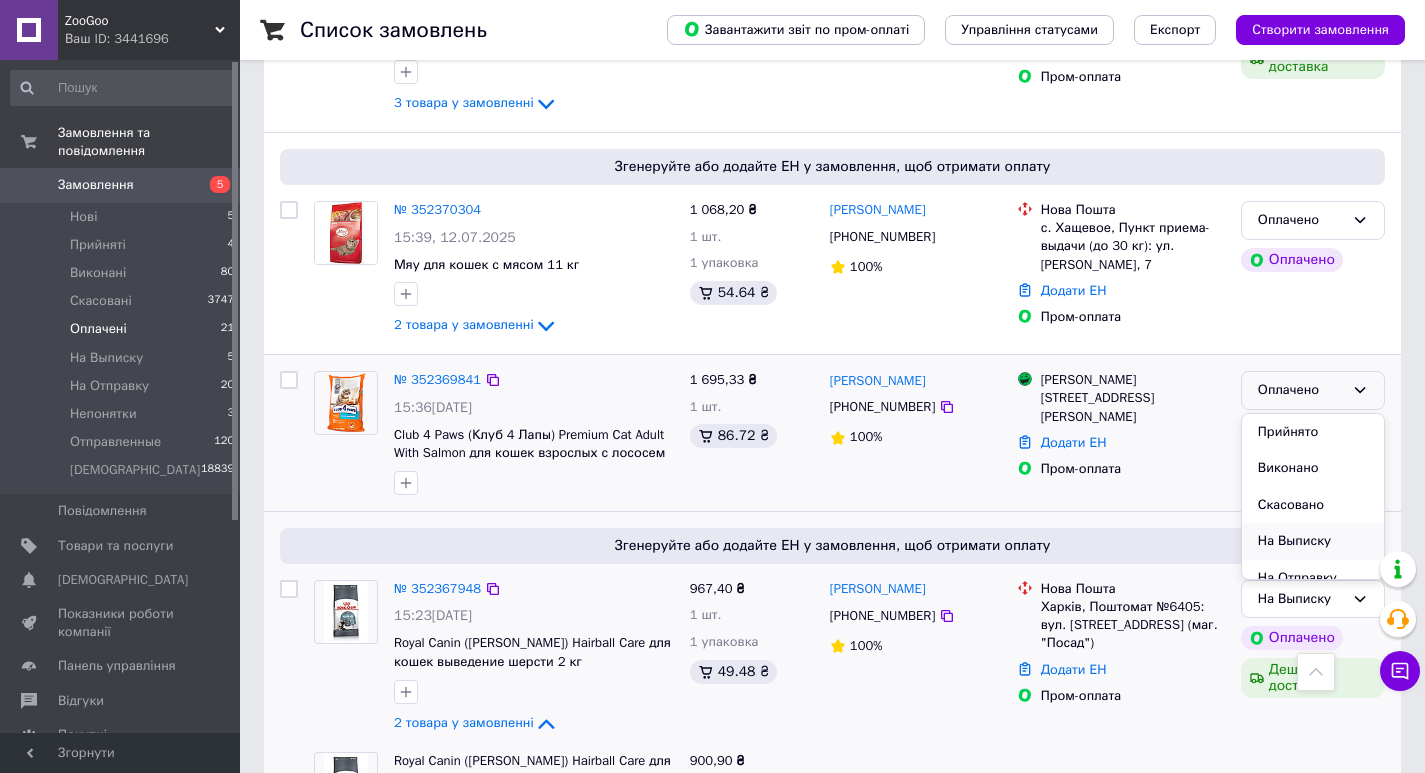 click on "На Выписку" at bounding box center (1313, 541) 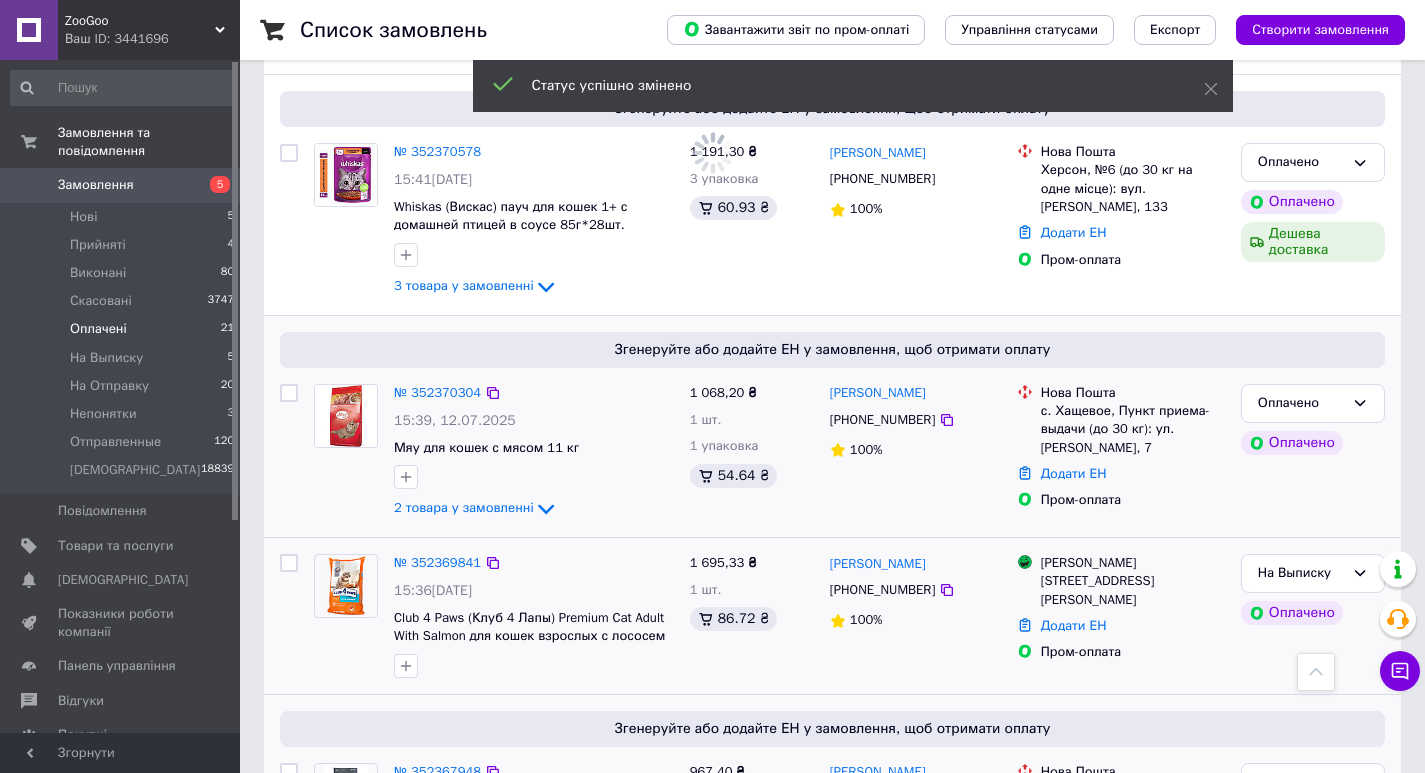 scroll, scrollTop: 3892, scrollLeft: 0, axis: vertical 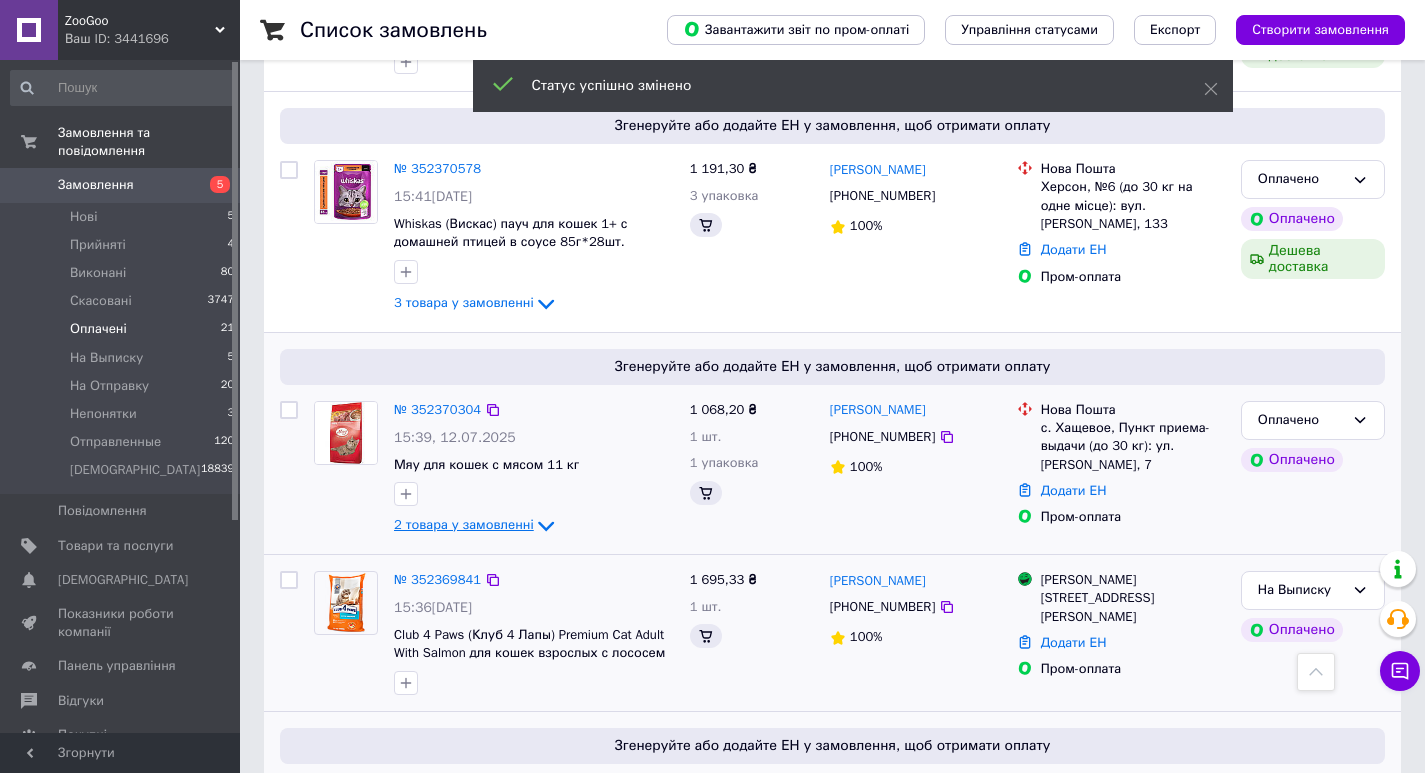 click 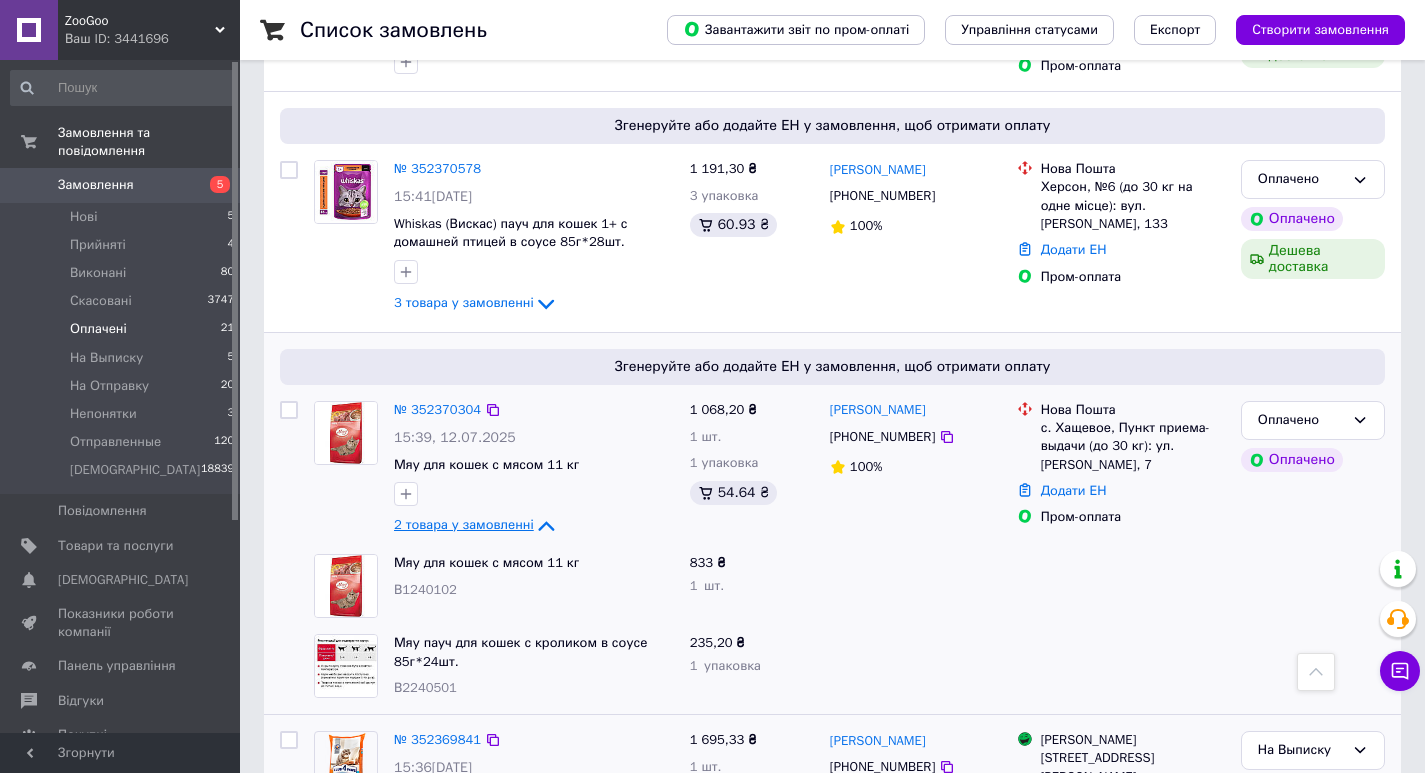 click 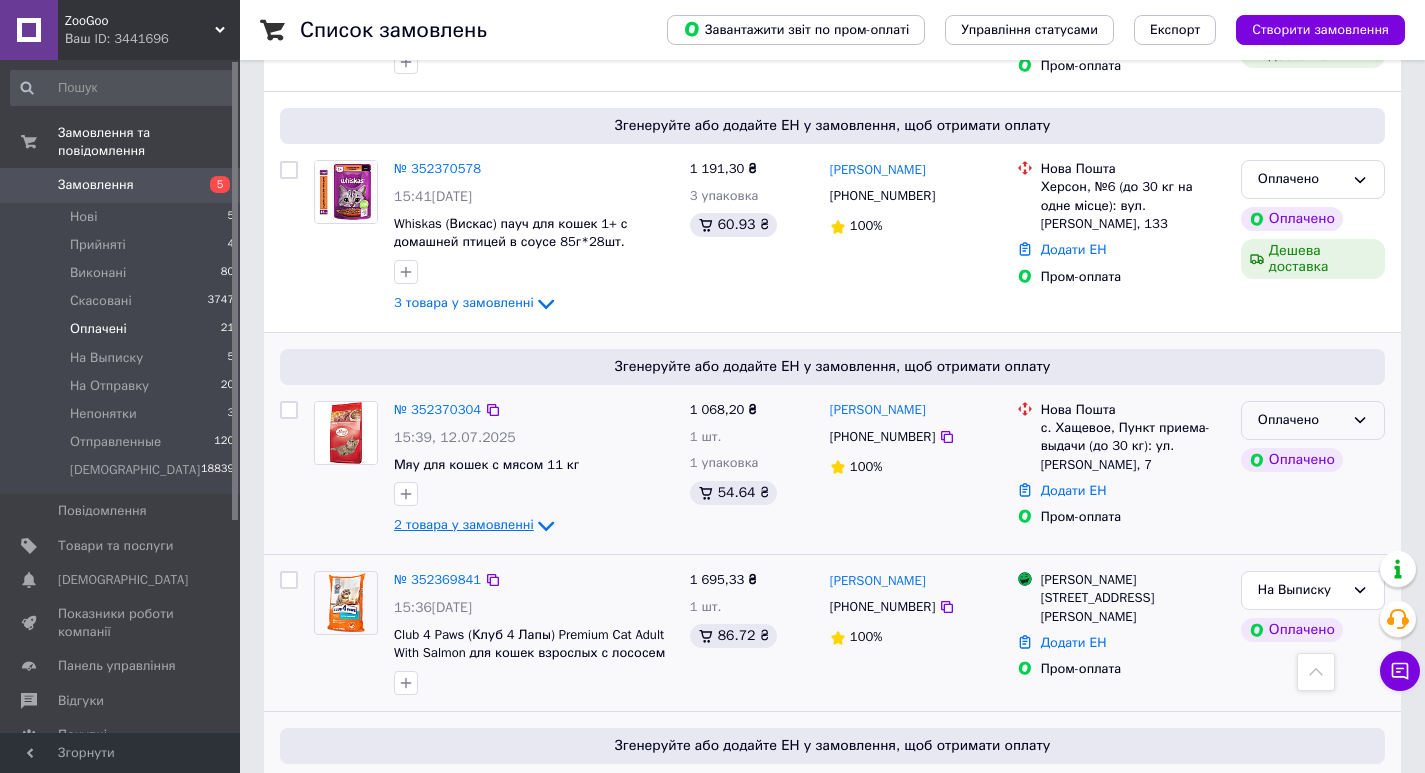 click 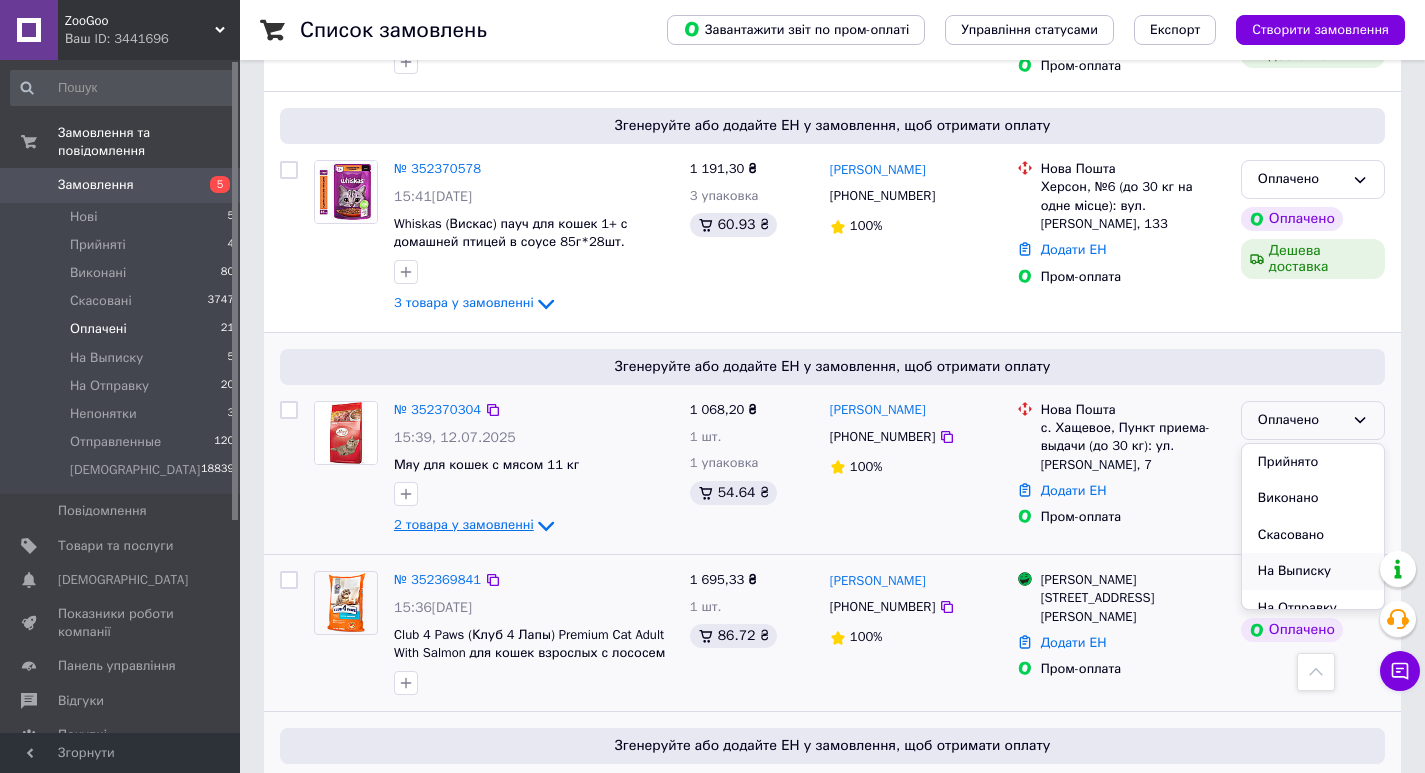 click on "На Выписку" at bounding box center [1313, 571] 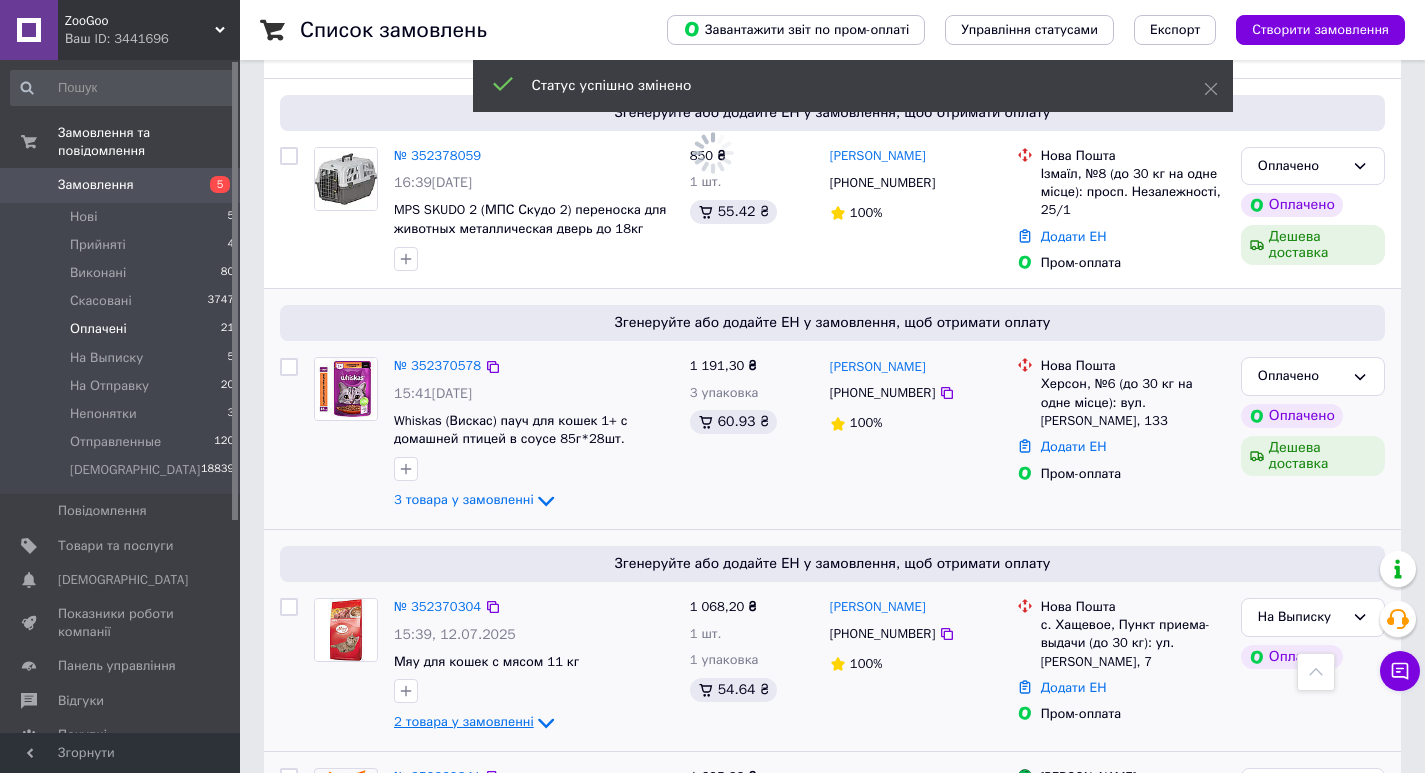 scroll, scrollTop: 3692, scrollLeft: 0, axis: vertical 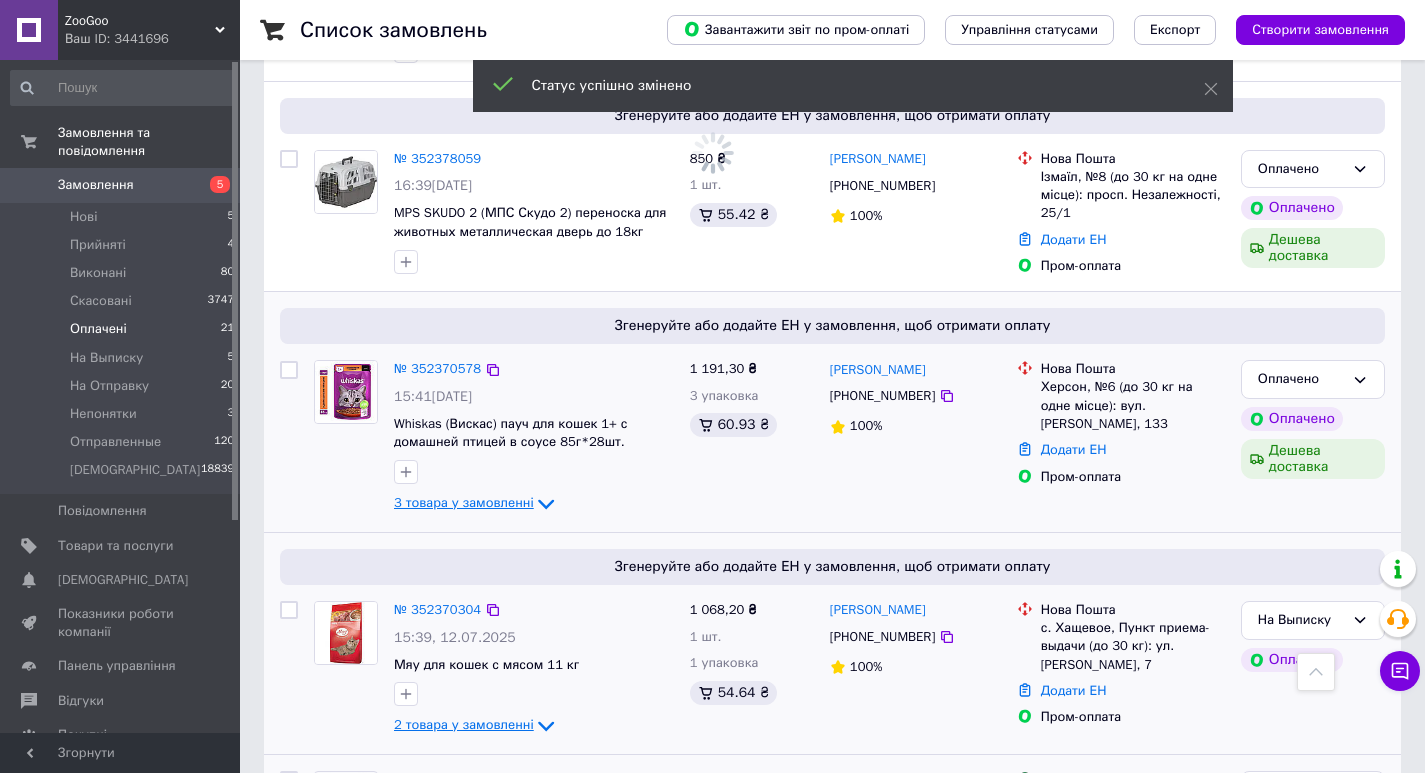 click 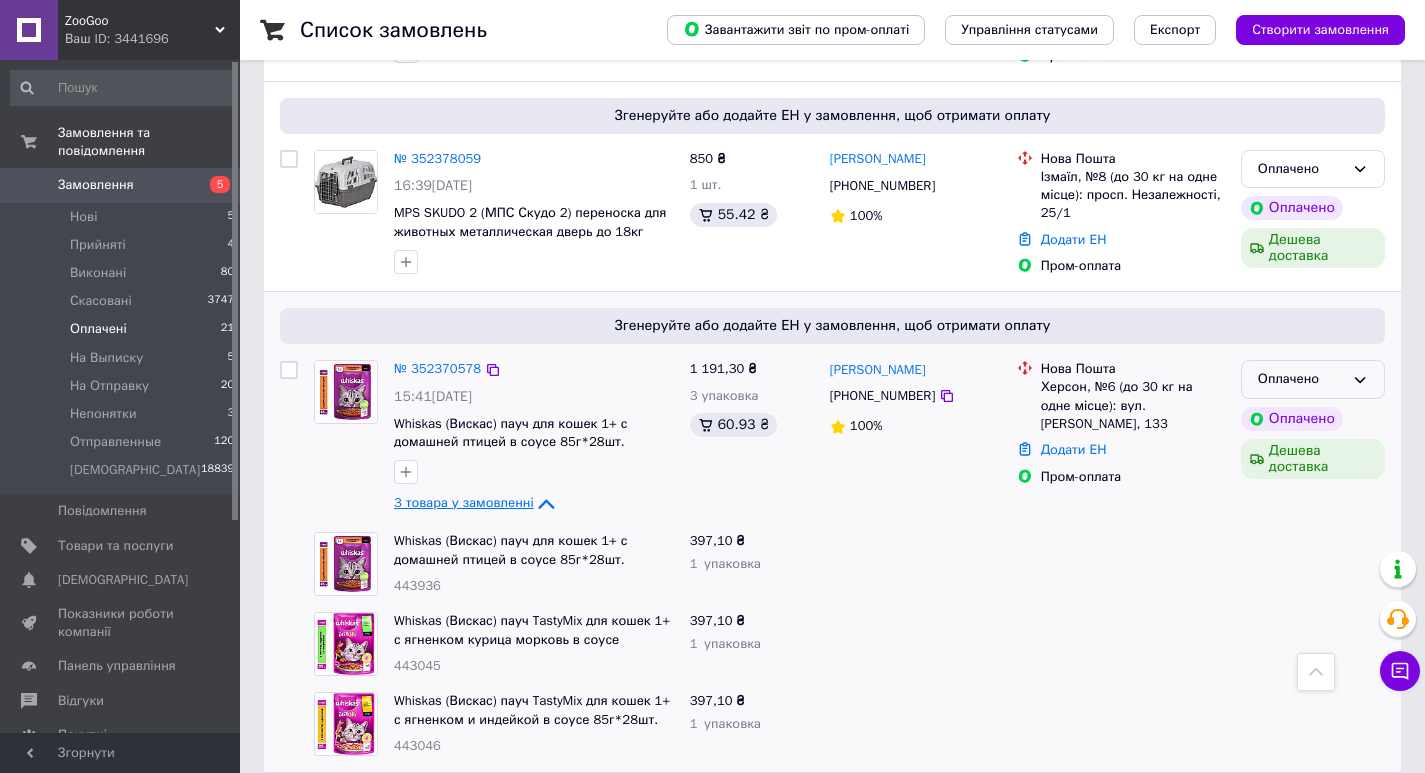 click 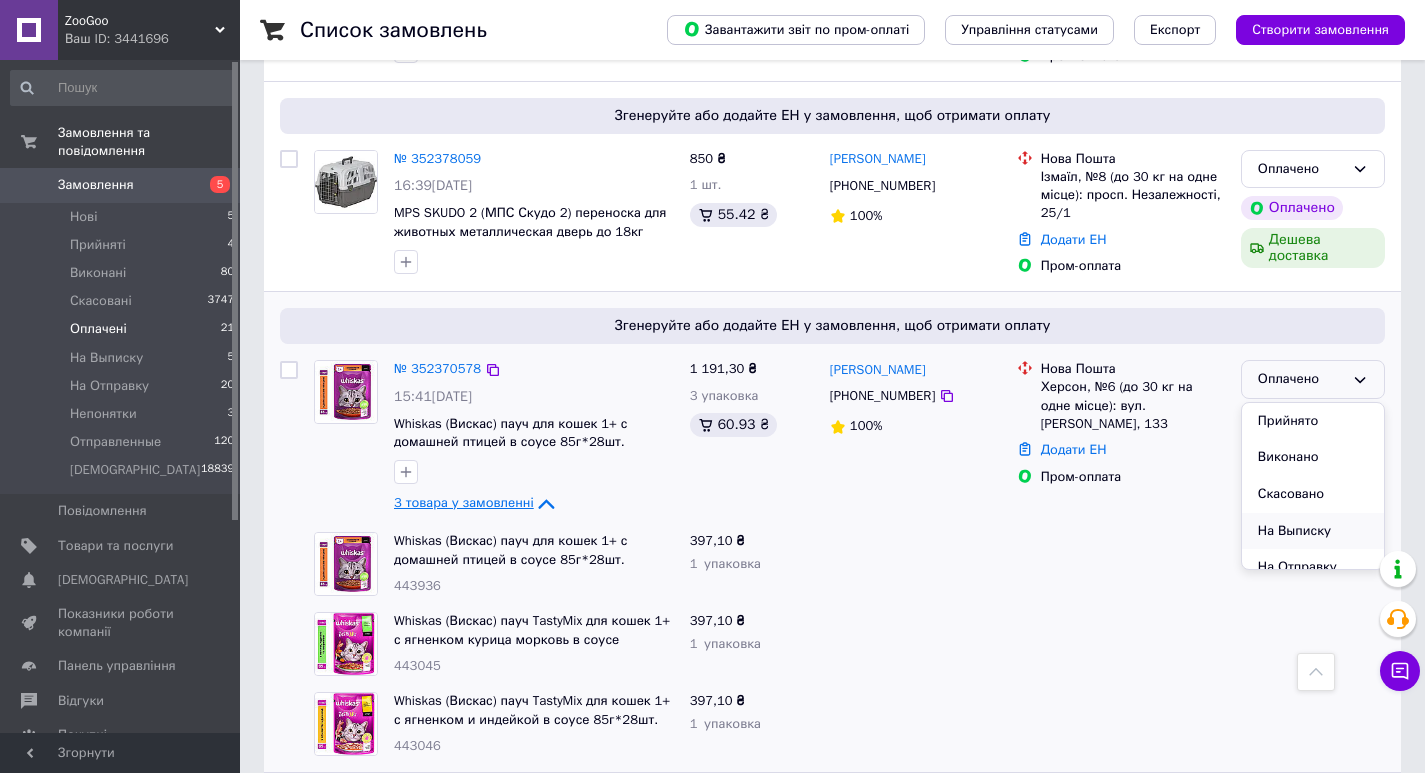 click on "На Выписку" at bounding box center [1313, 531] 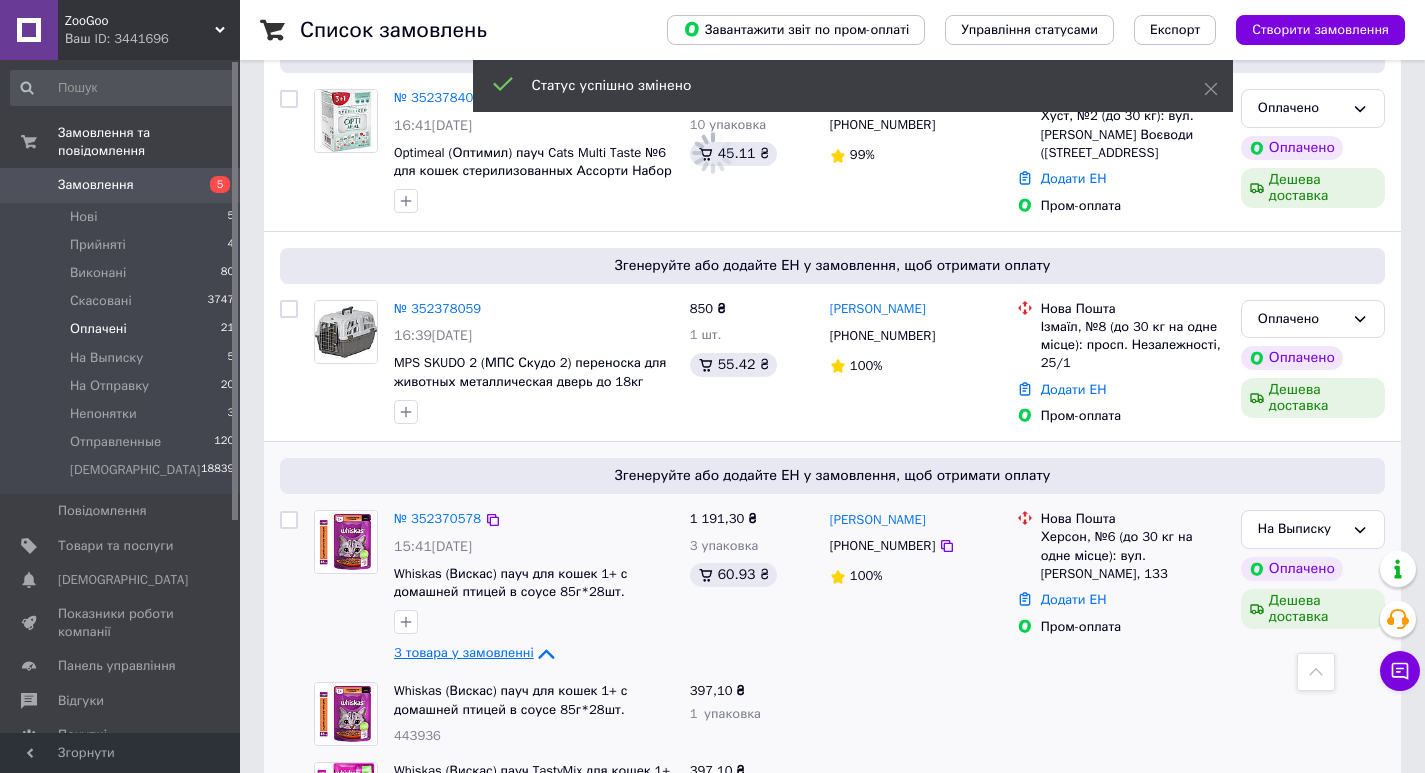 scroll, scrollTop: 3492, scrollLeft: 0, axis: vertical 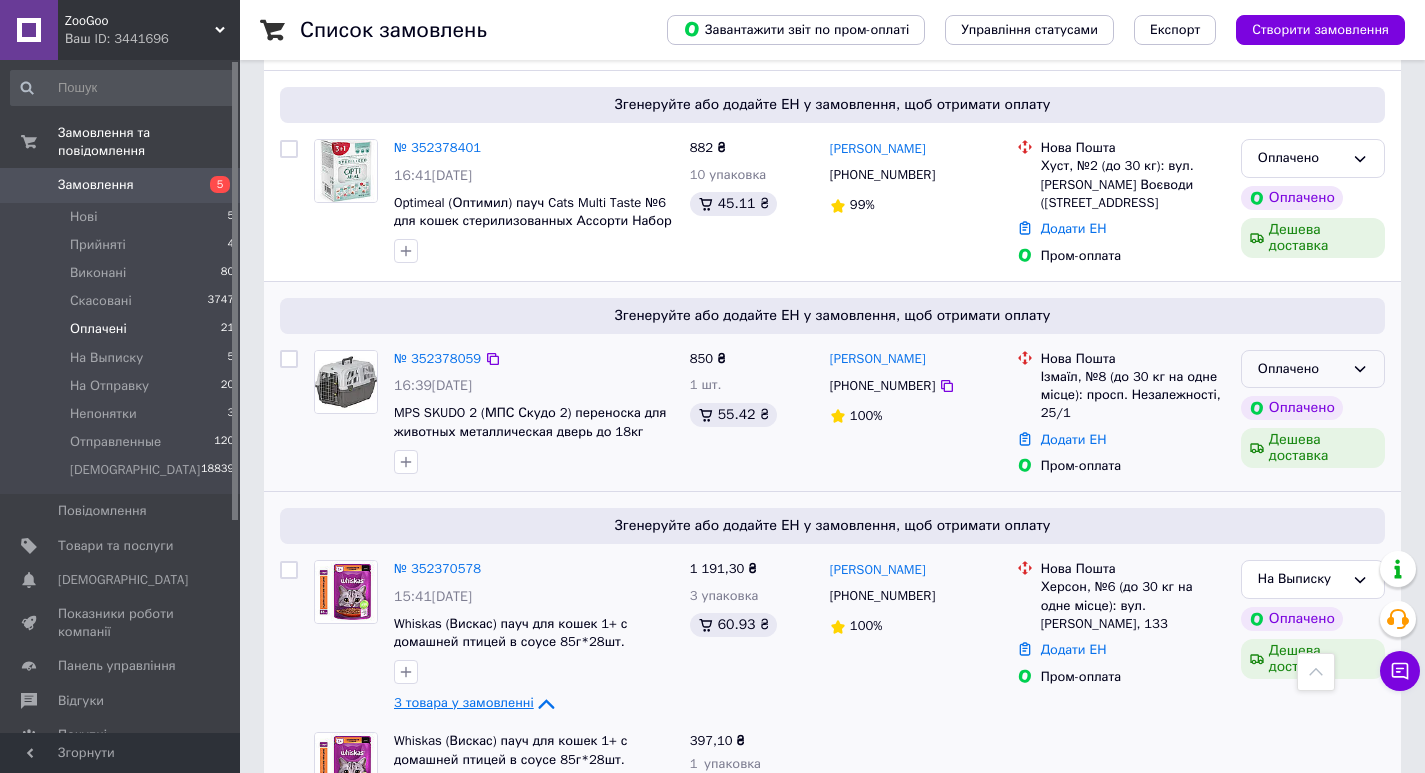 click on "Оплачено" at bounding box center (1313, 369) 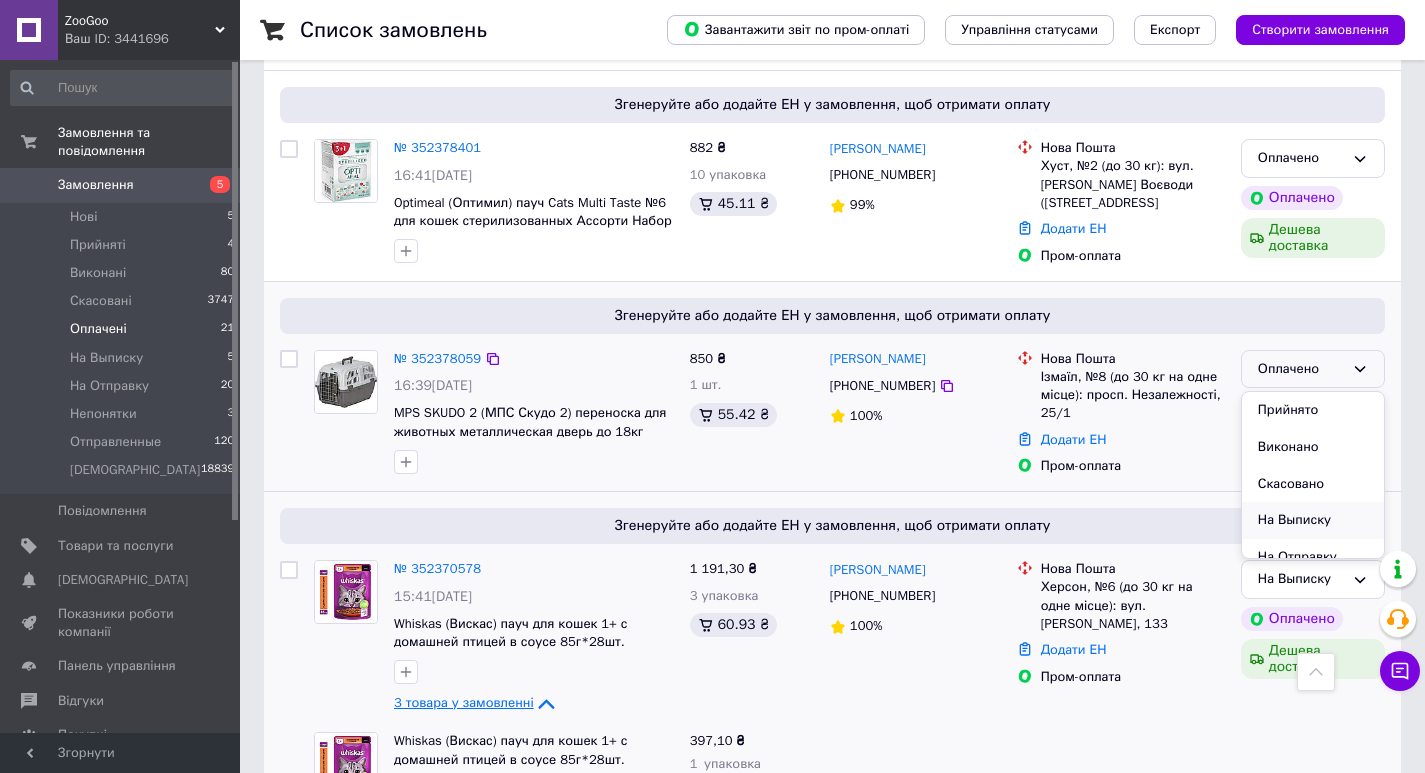 click on "На Выписку" at bounding box center (1313, 520) 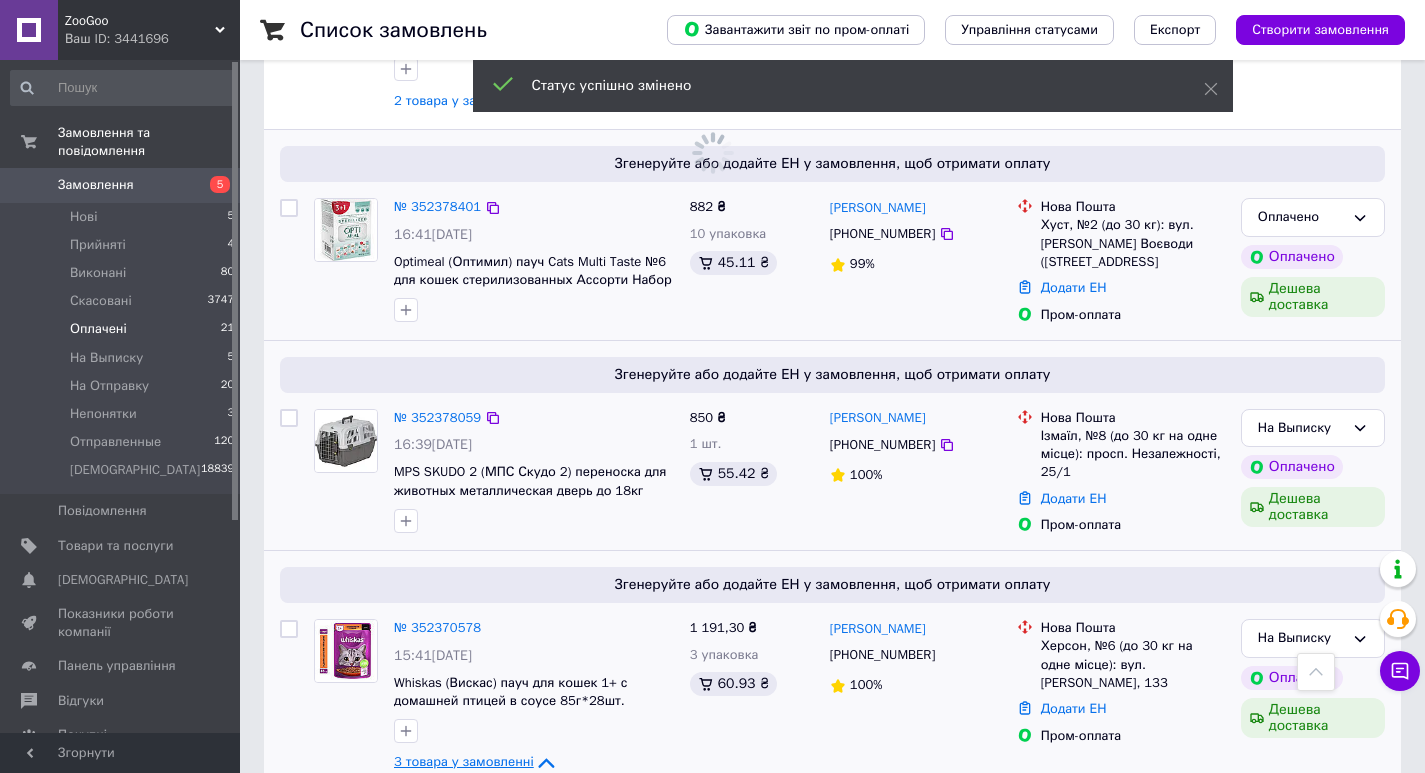 scroll, scrollTop: 3292, scrollLeft: 0, axis: vertical 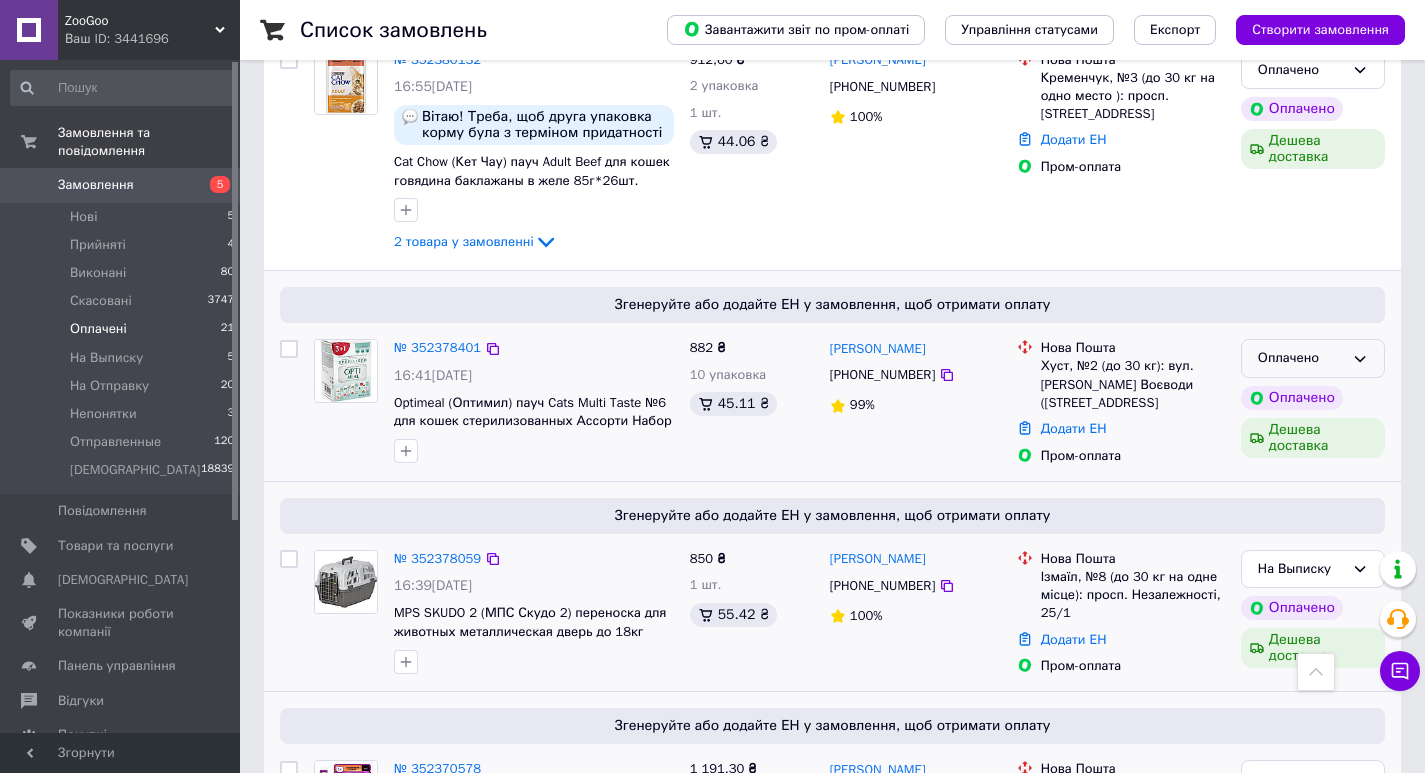 click 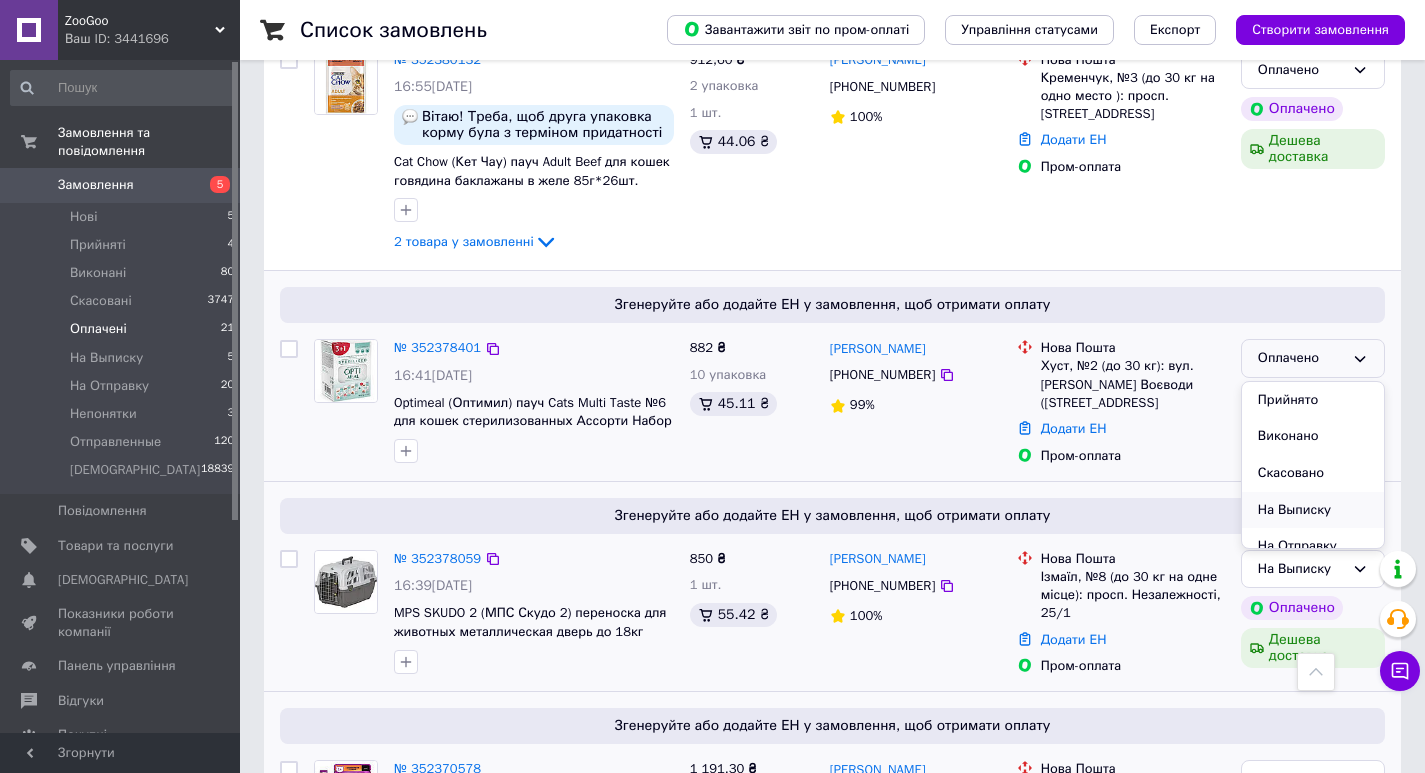 click on "На Выписку" at bounding box center (1313, 510) 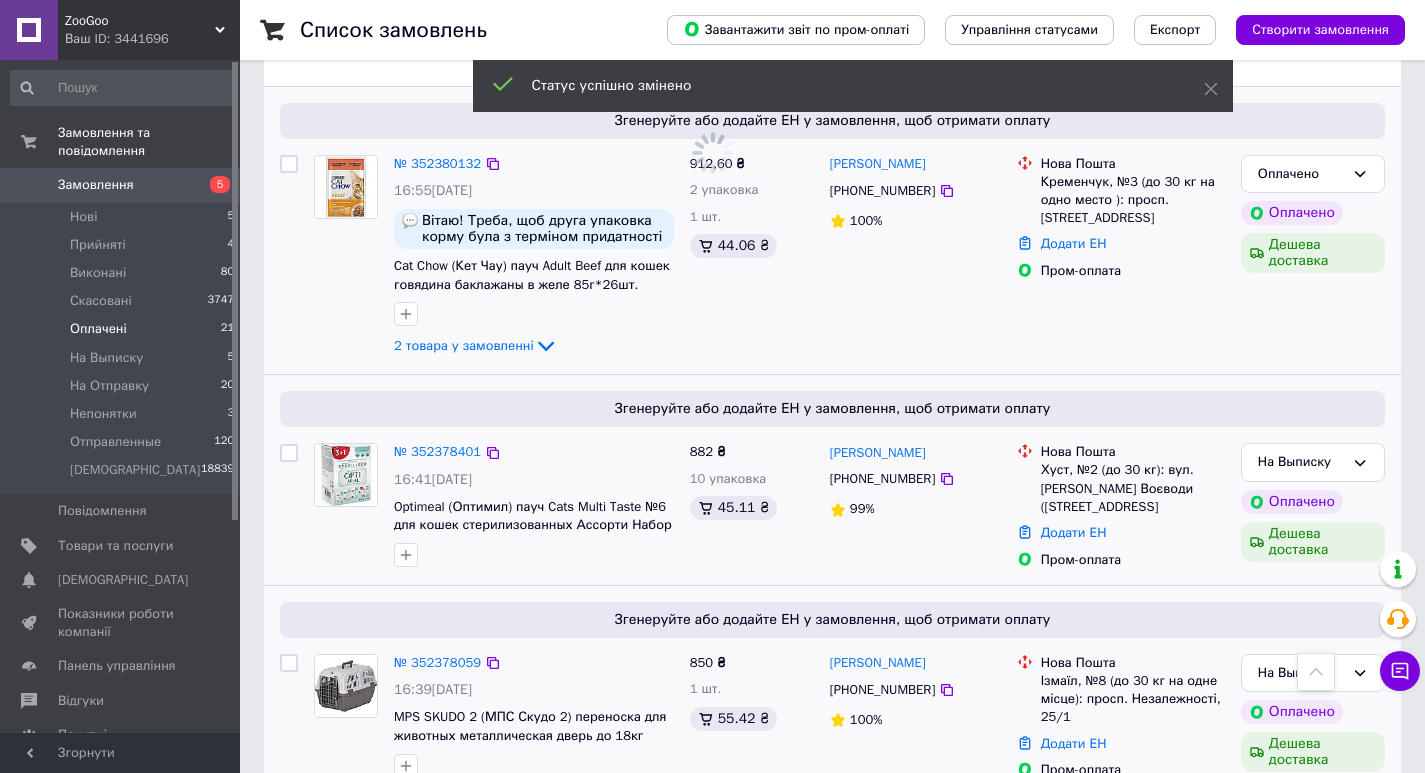 scroll, scrollTop: 3025, scrollLeft: 0, axis: vertical 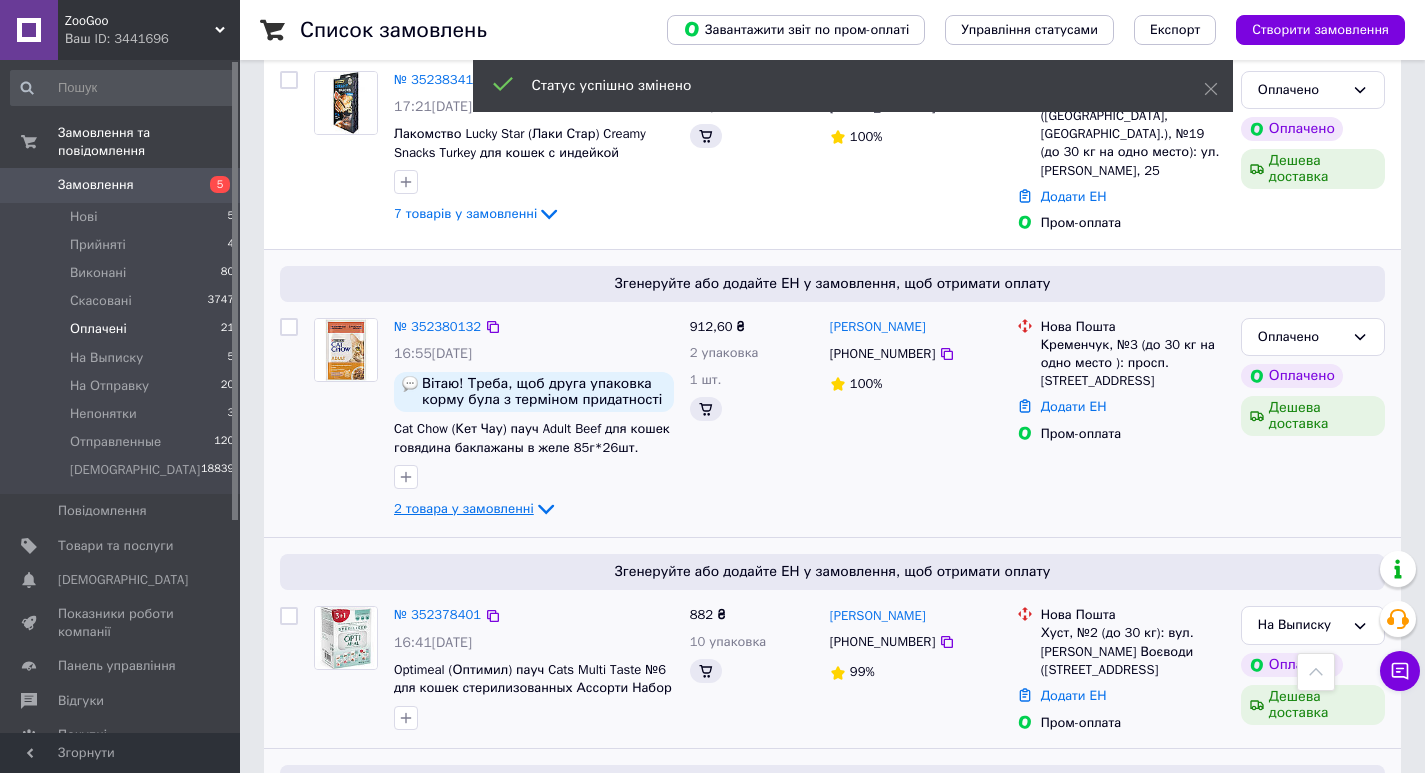 click 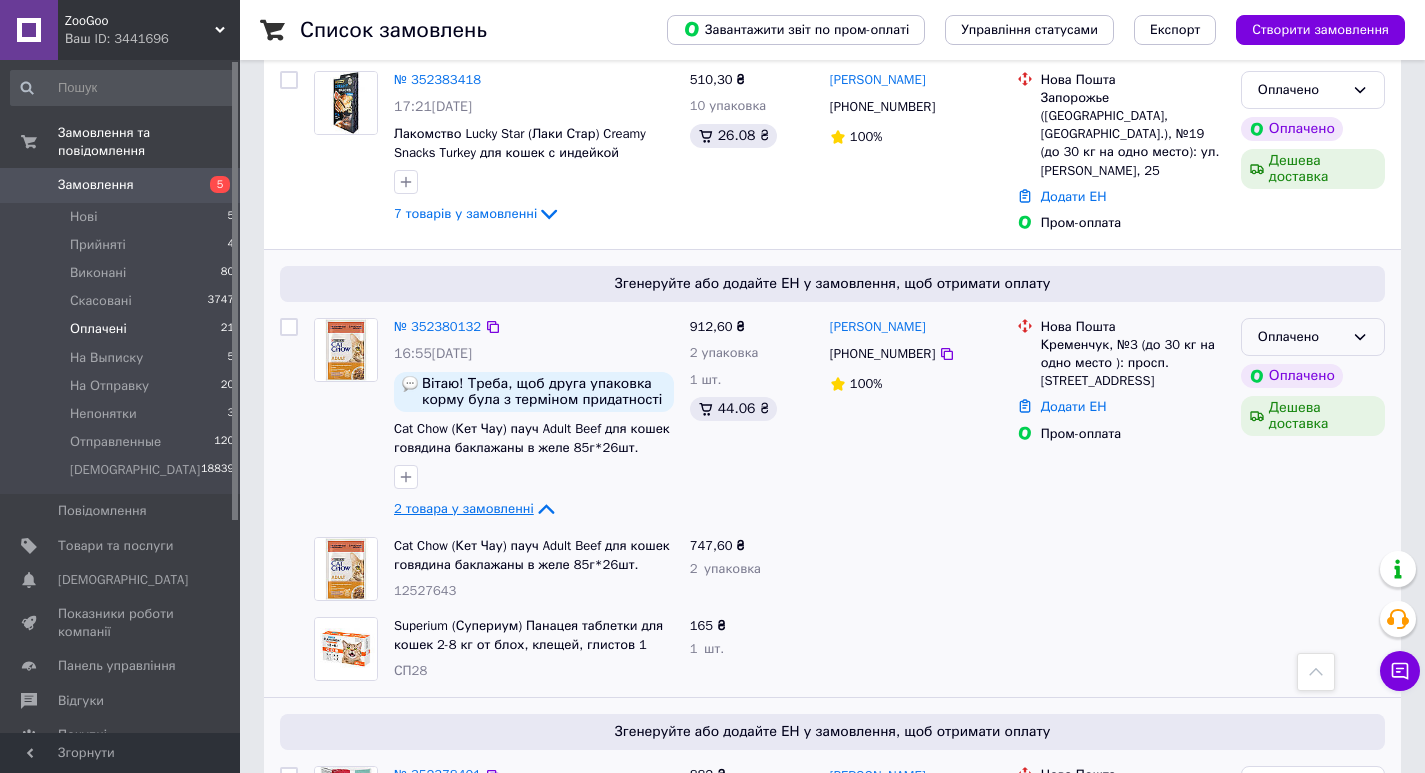 click 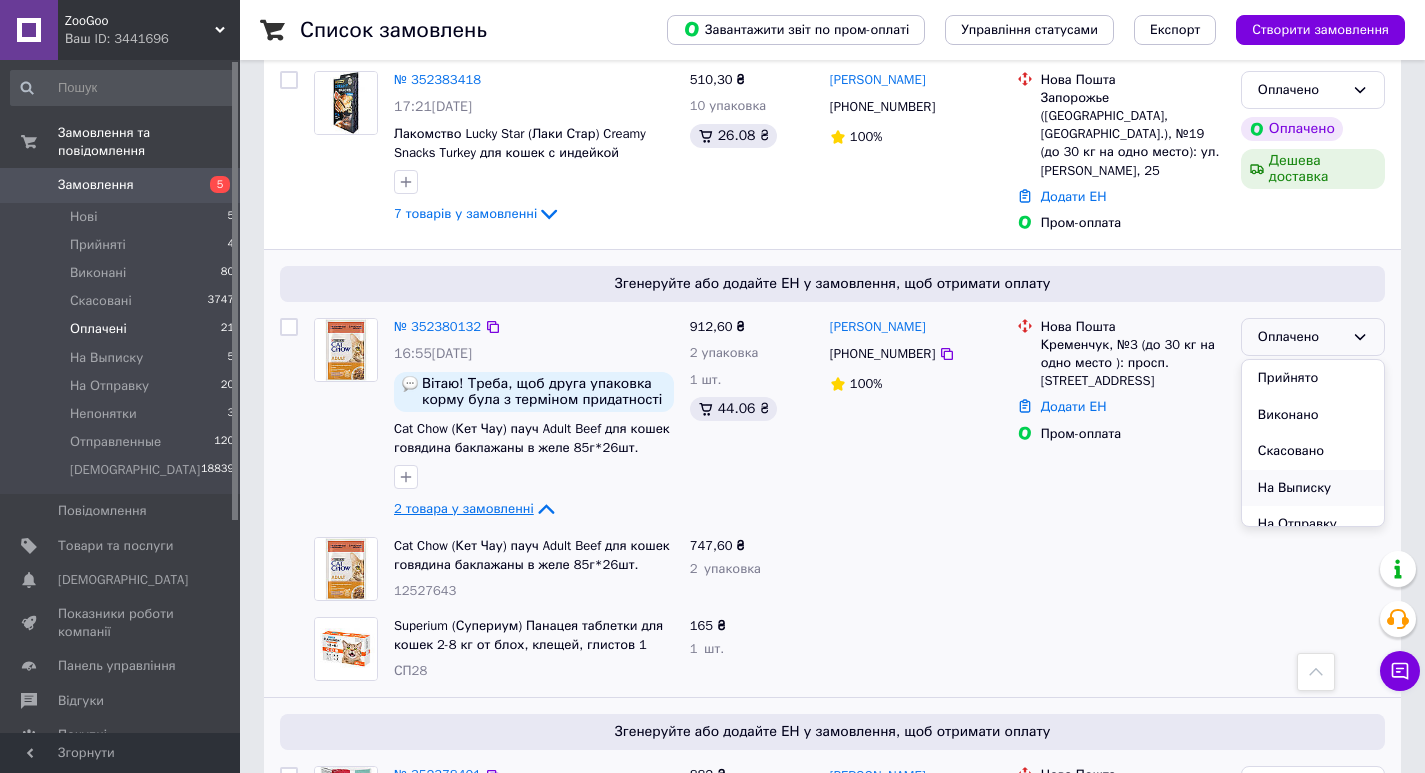 click on "На Выписку" at bounding box center [1313, 488] 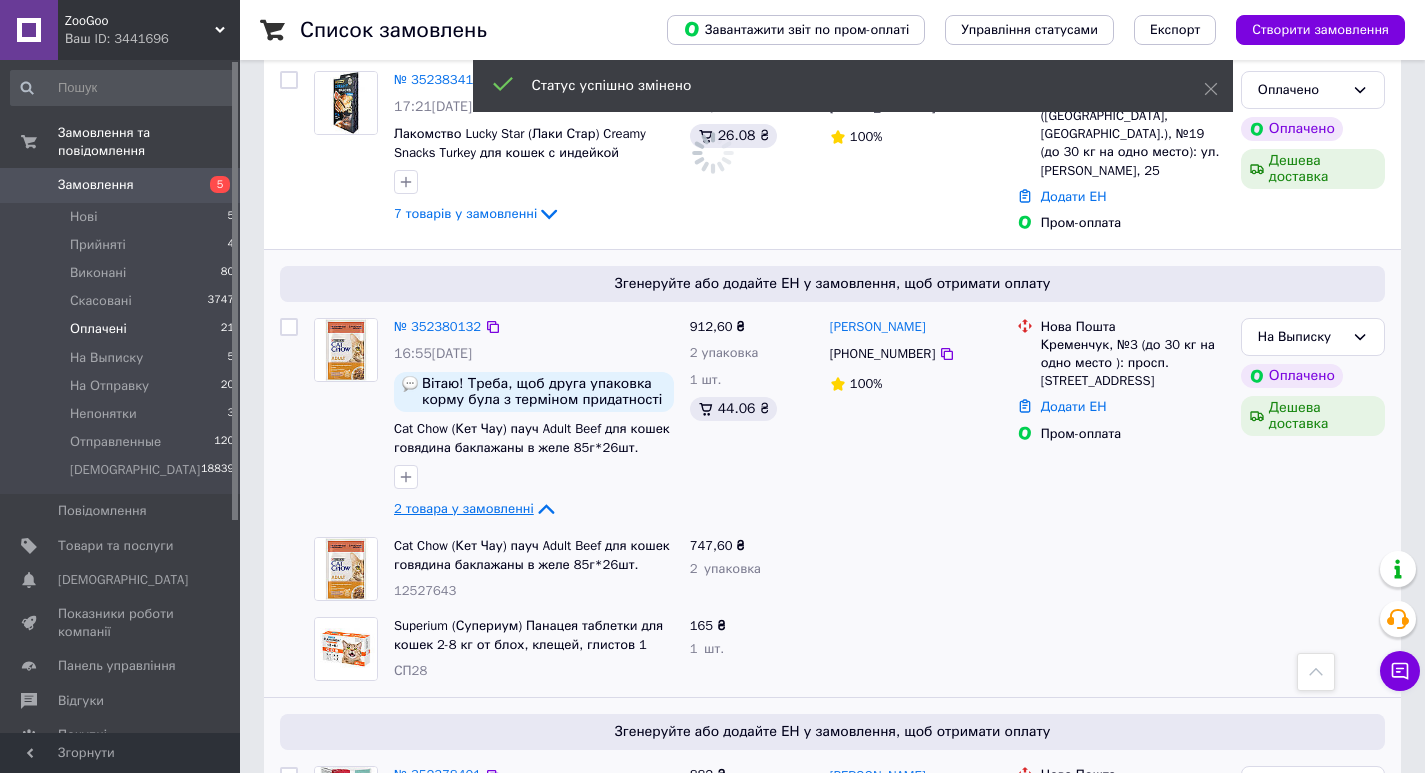scroll, scrollTop: 2825, scrollLeft: 0, axis: vertical 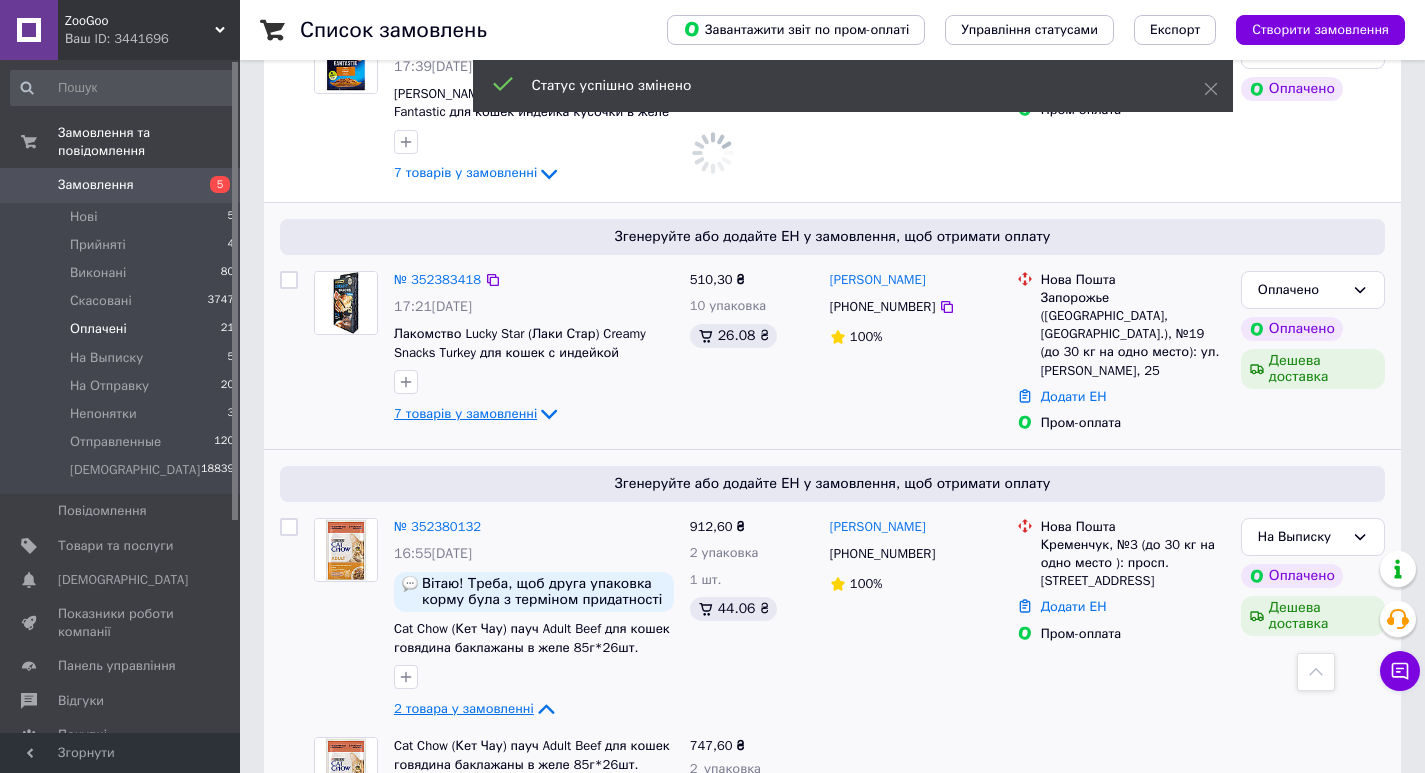 click 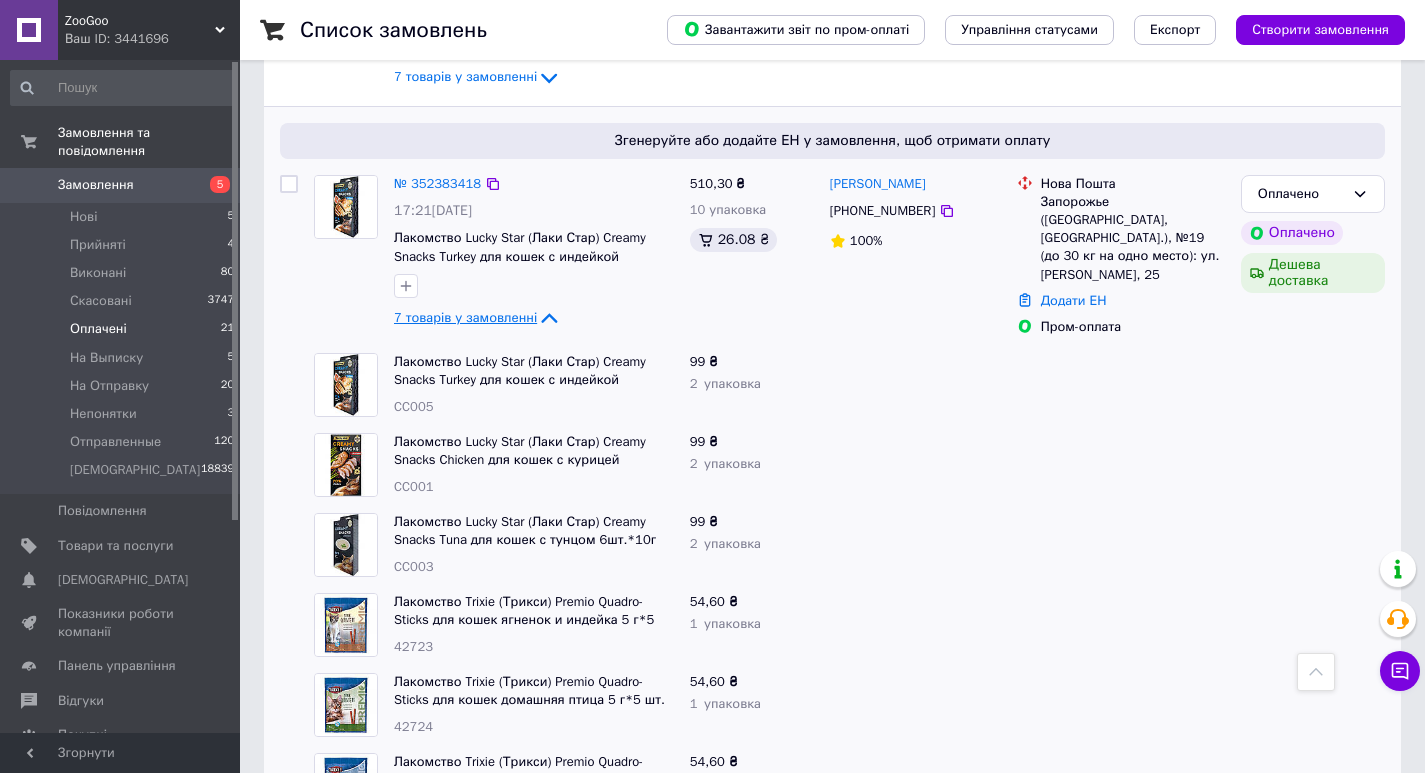 scroll, scrollTop: 2825, scrollLeft: 0, axis: vertical 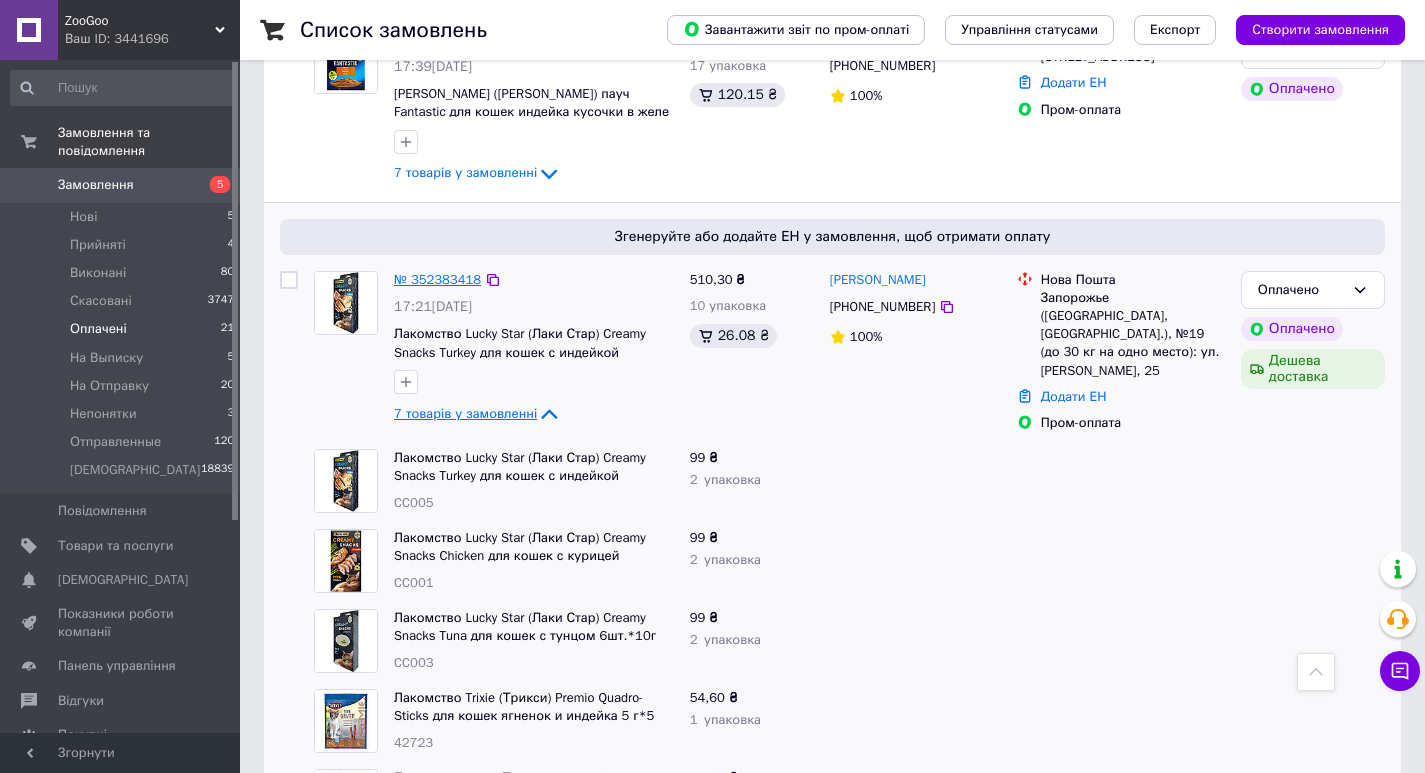 click on "№ 352383418" at bounding box center (437, 279) 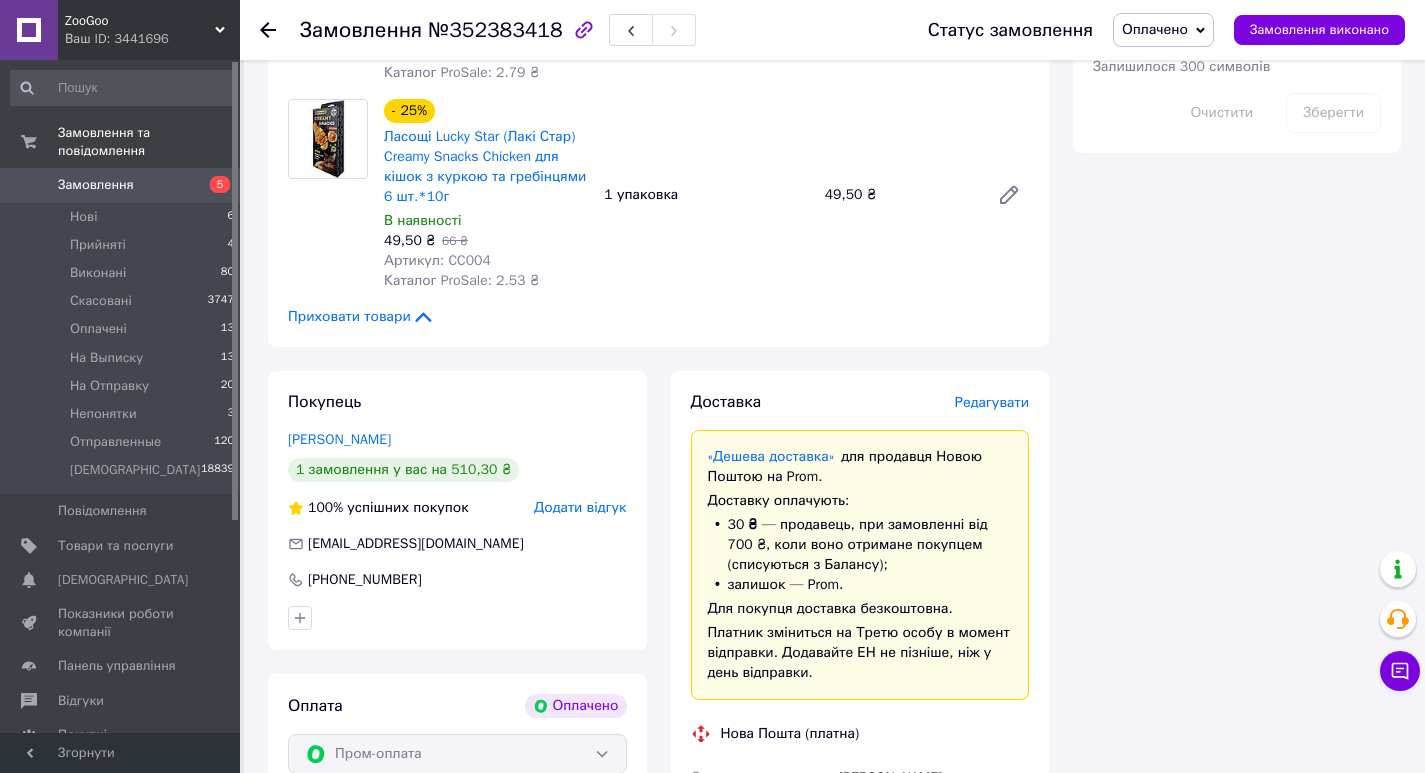 scroll, scrollTop: 1348, scrollLeft: 0, axis: vertical 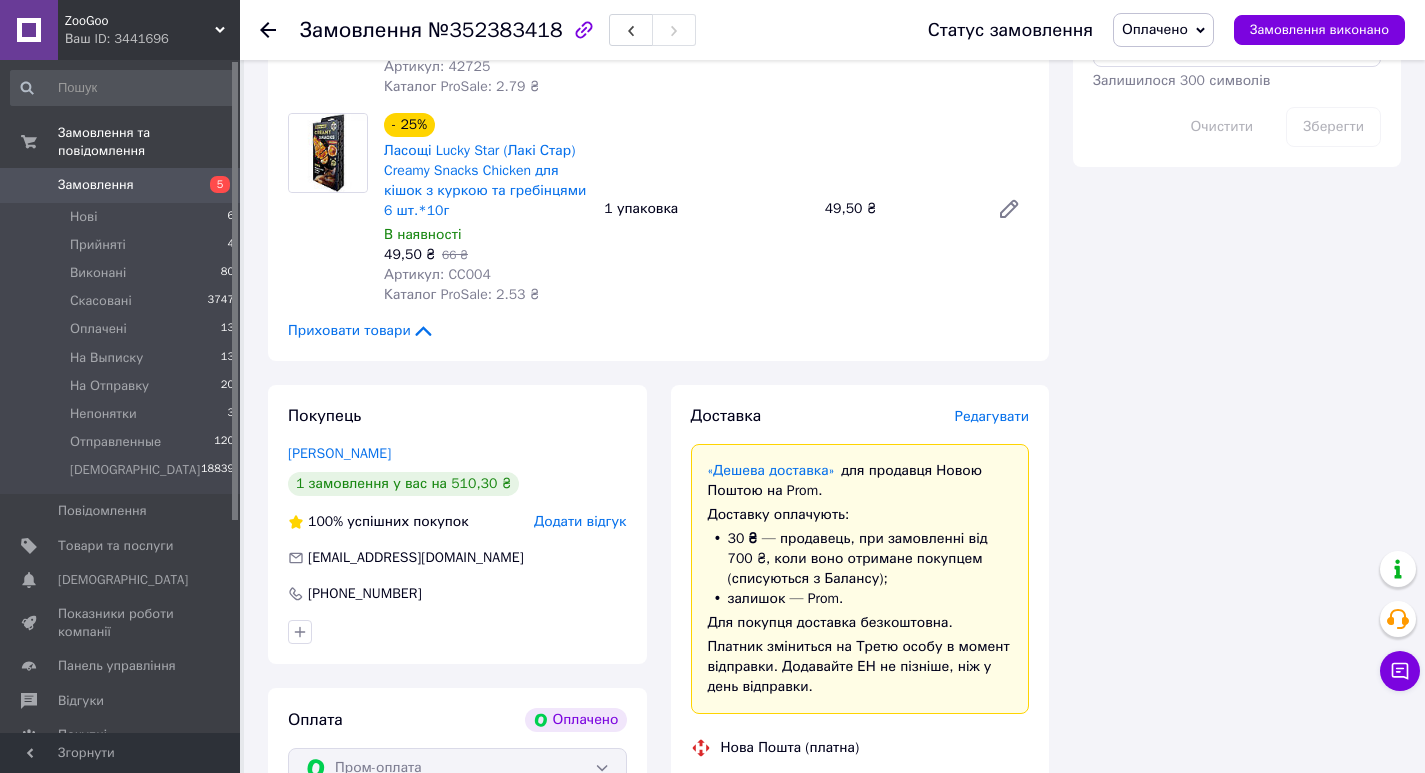 click on "Оплачено" at bounding box center (1163, 30) 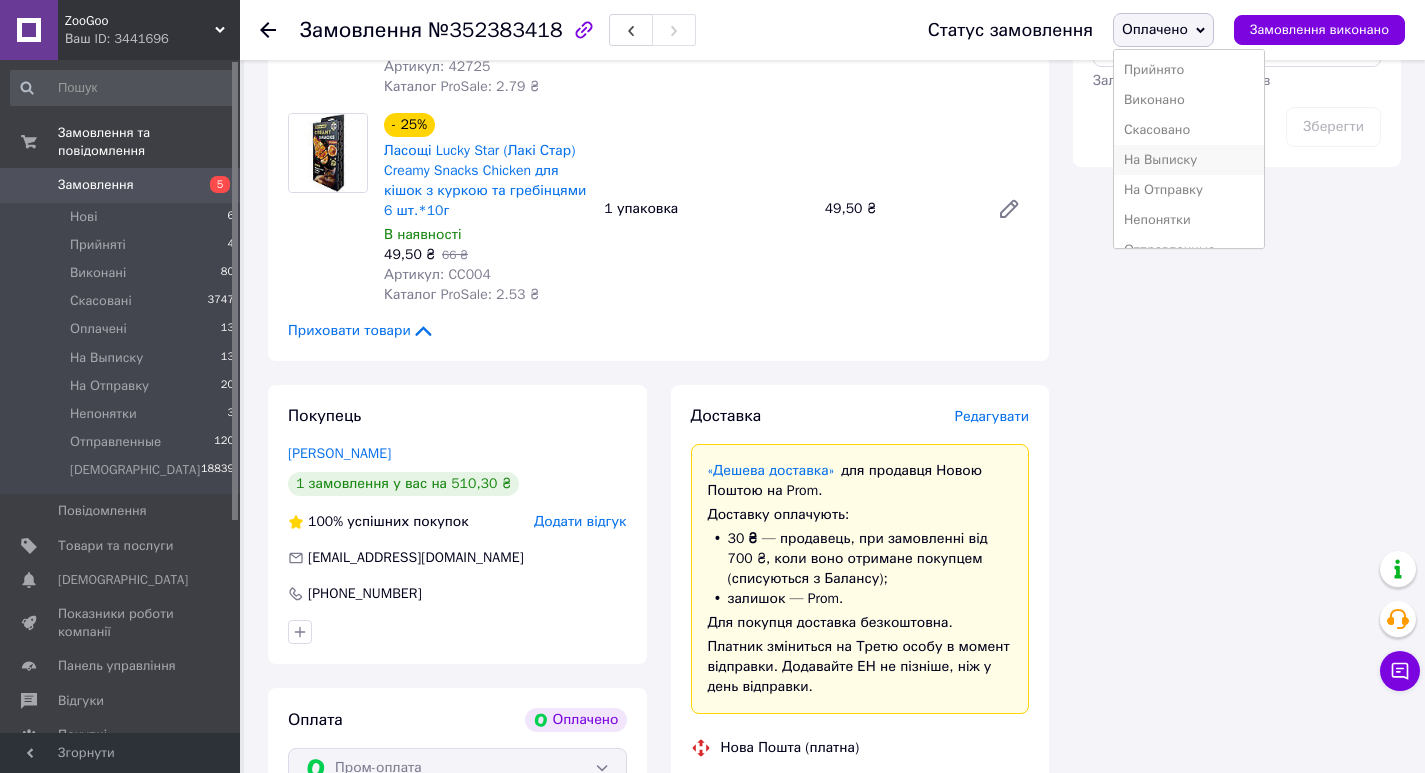 click on "На Выписку" at bounding box center [1189, 160] 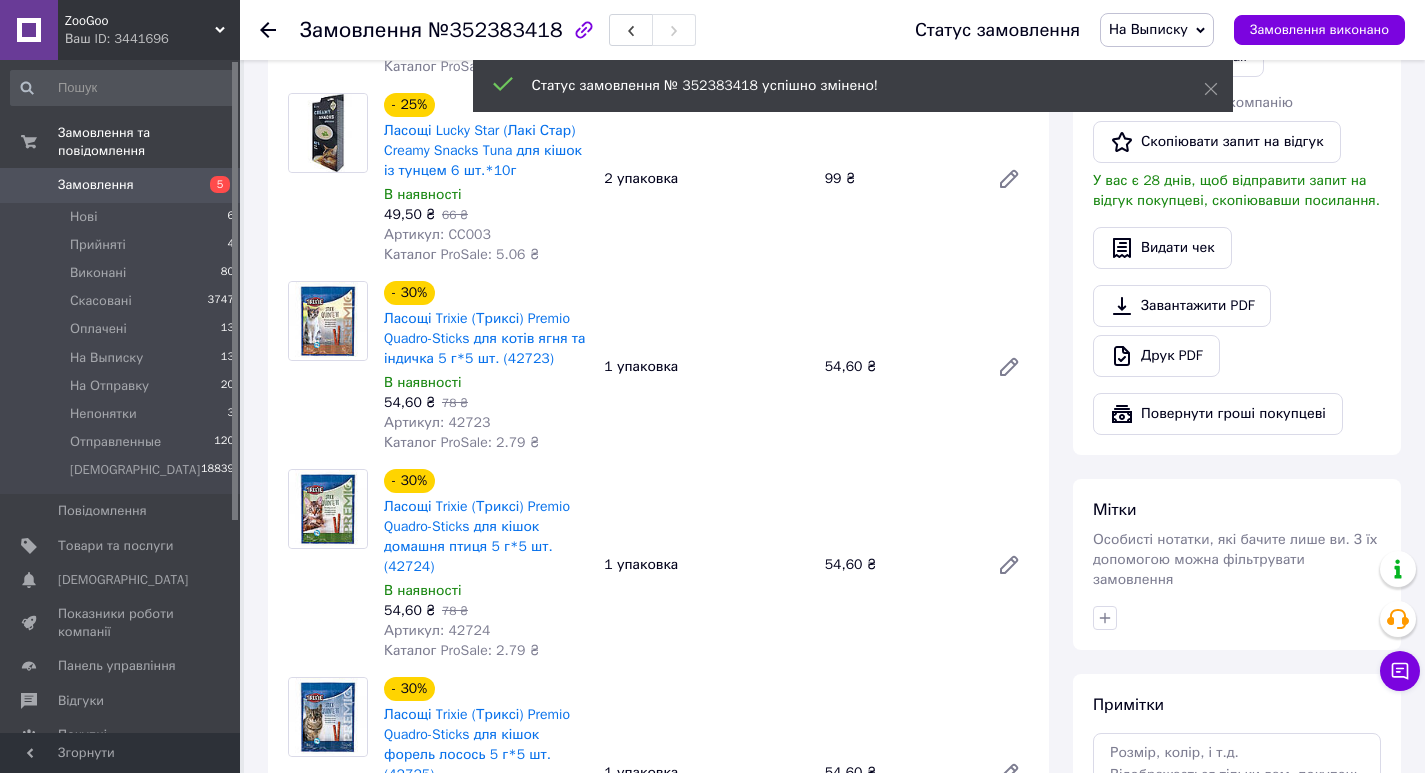 scroll, scrollTop: 548, scrollLeft: 0, axis: vertical 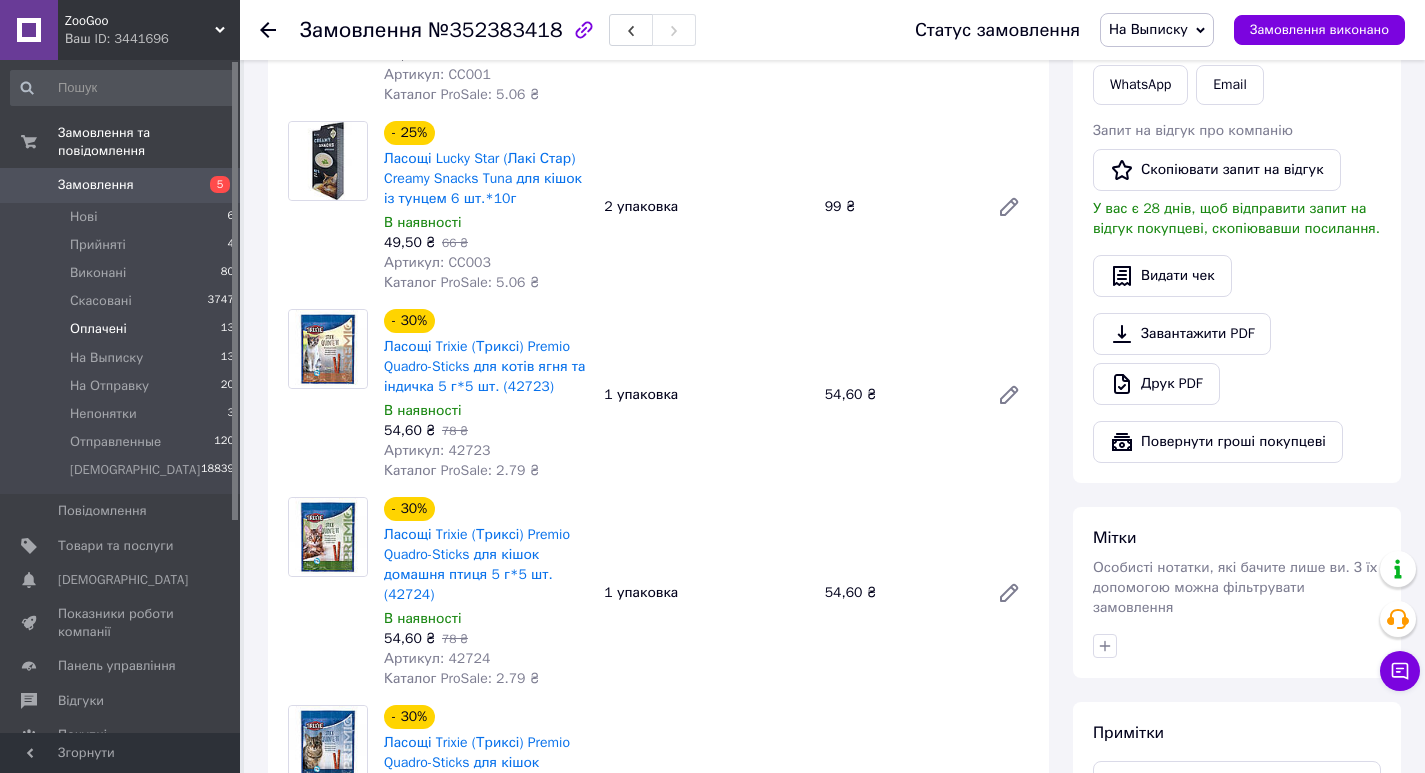 click on "Оплачені" at bounding box center (98, 329) 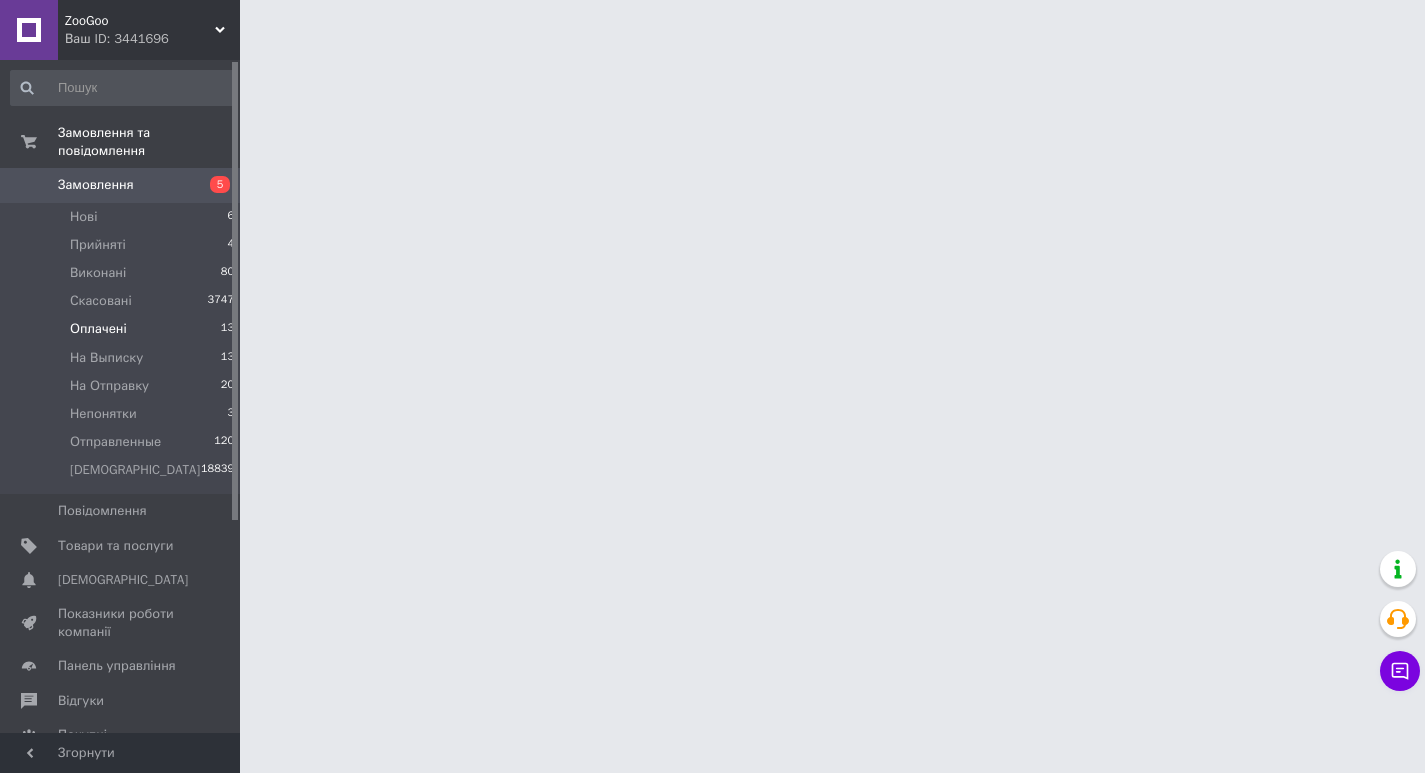 scroll, scrollTop: 0, scrollLeft: 0, axis: both 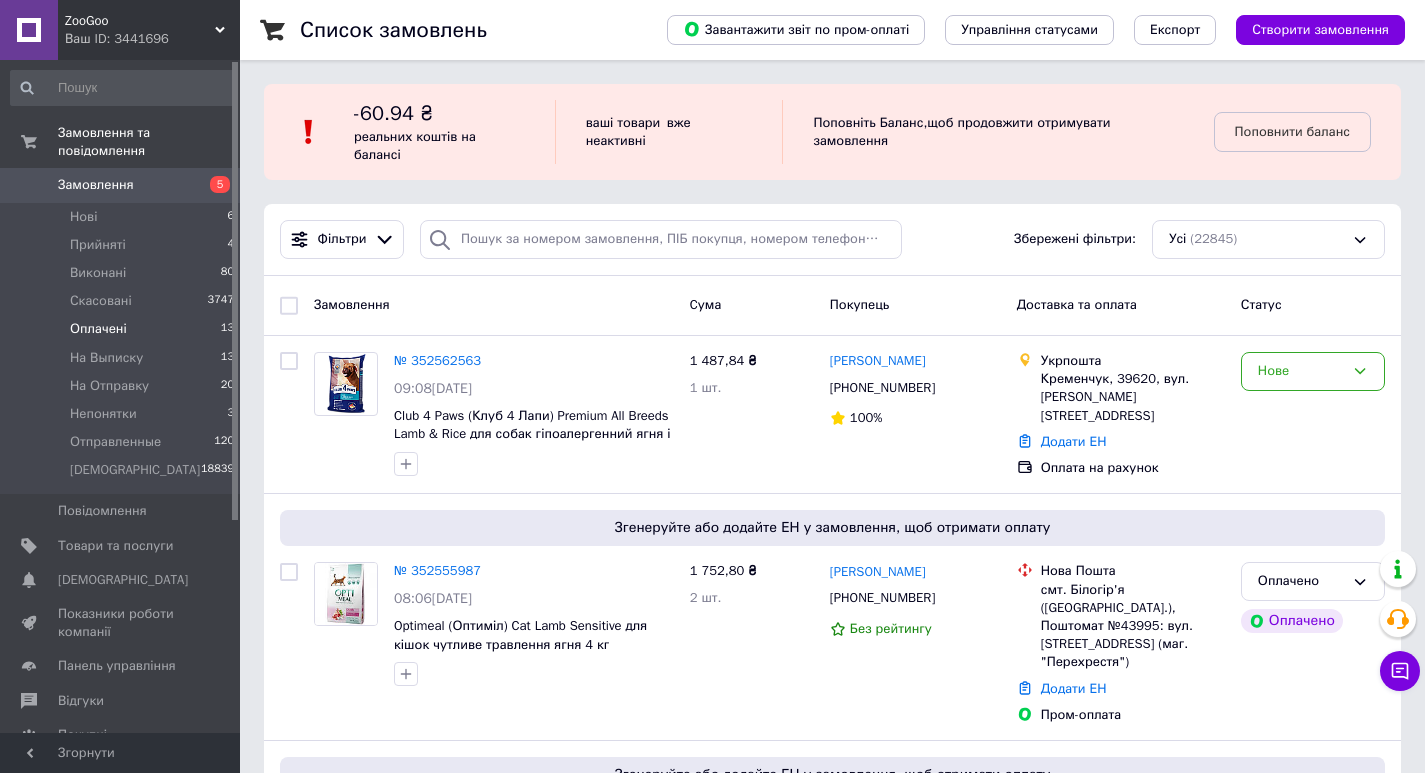 click on "Оплачені" at bounding box center (98, 329) 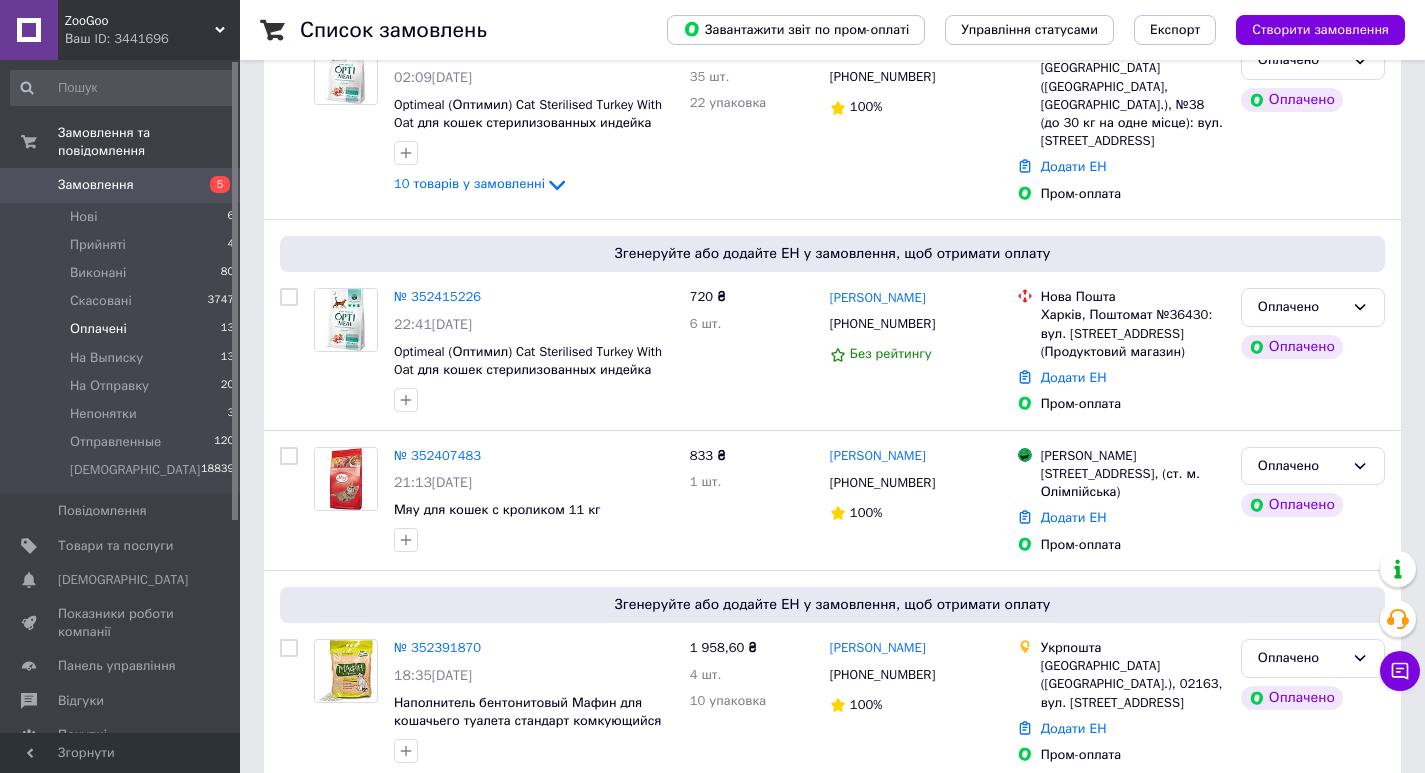 scroll, scrollTop: 2197, scrollLeft: 0, axis: vertical 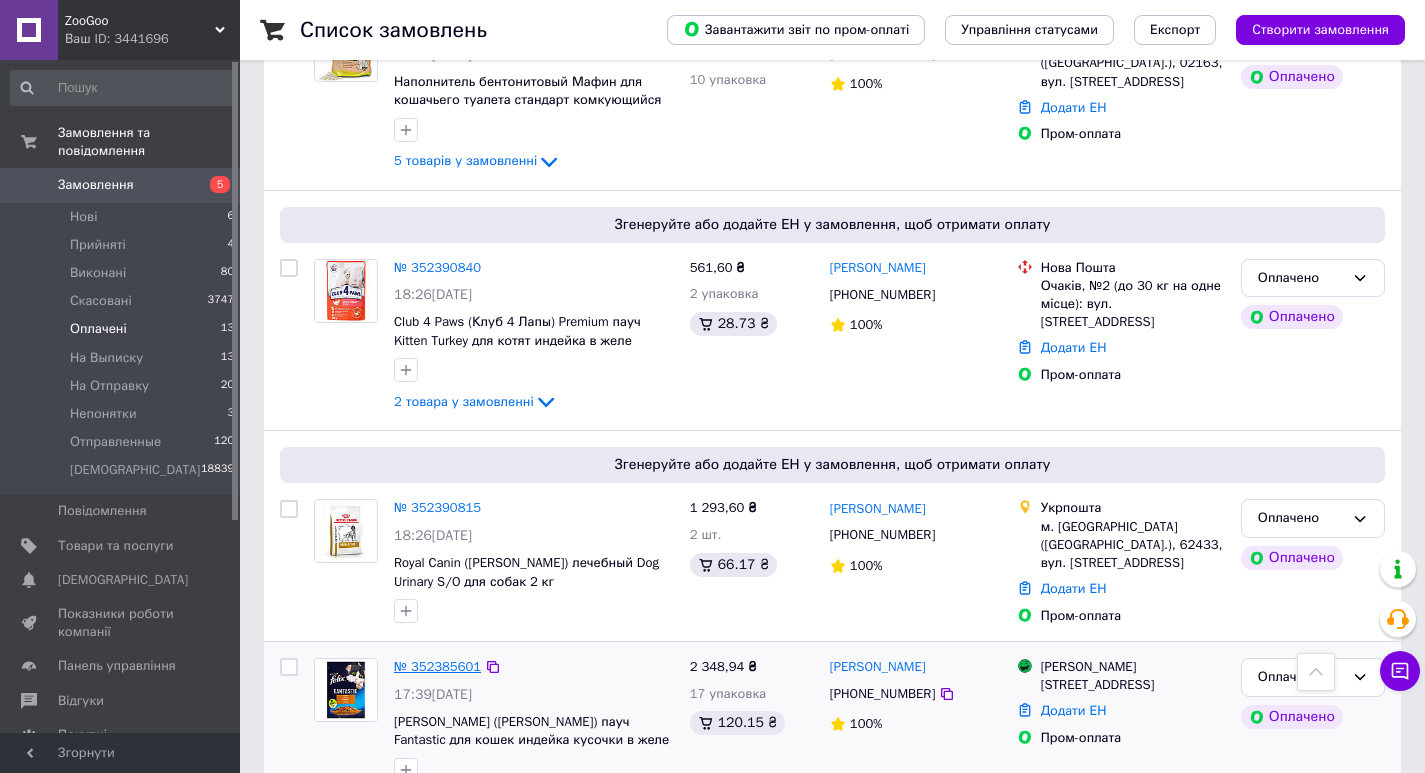 click on "№ 352385601" at bounding box center [437, 666] 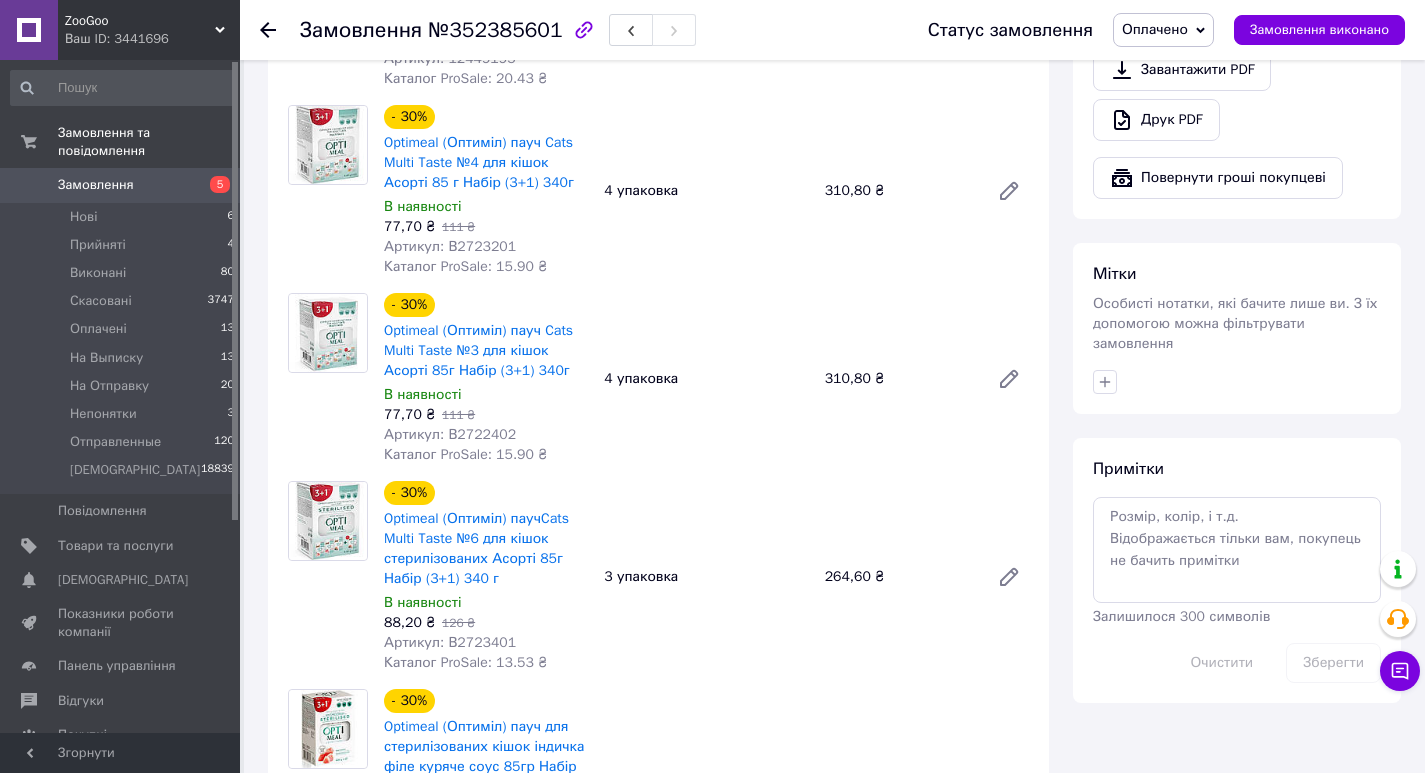 scroll, scrollTop: 1000, scrollLeft: 0, axis: vertical 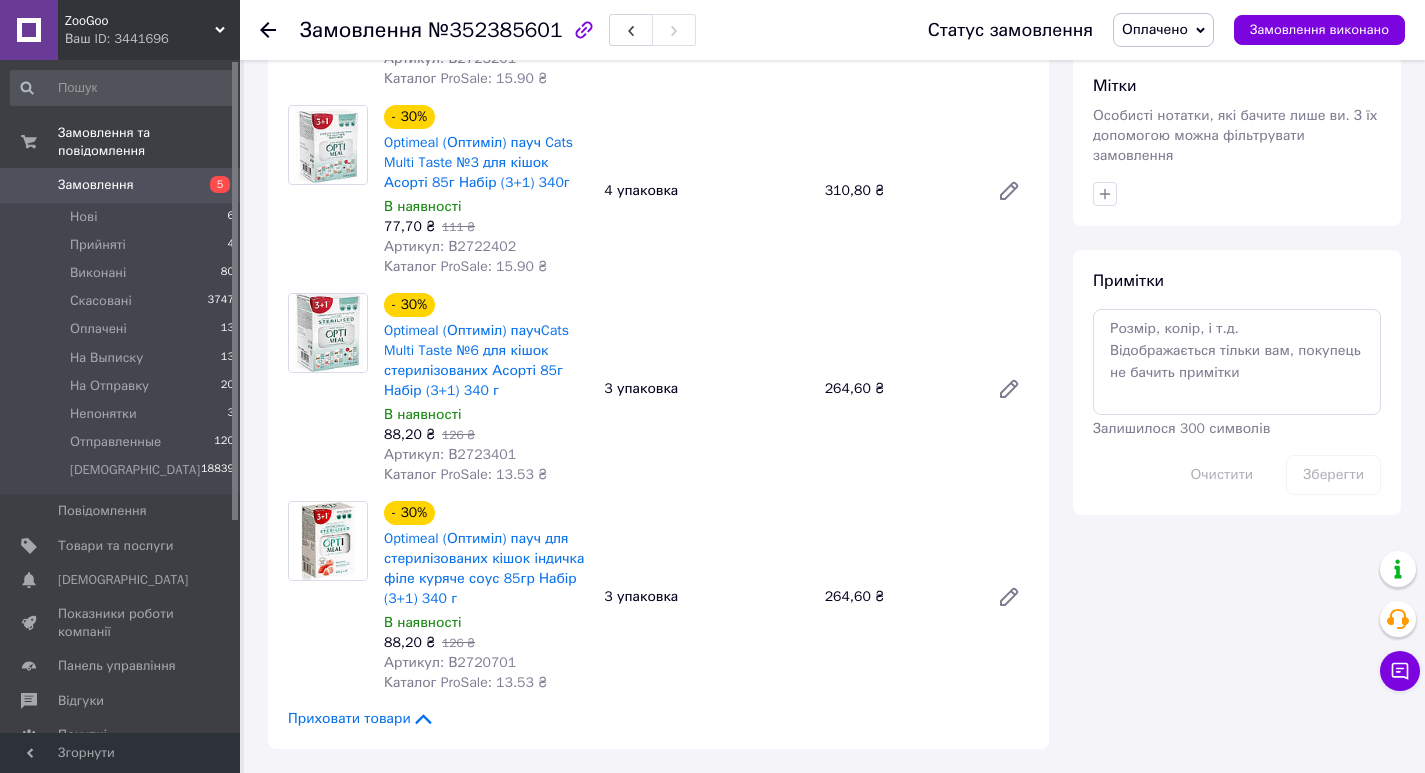 click on "Оплачено" at bounding box center (1155, 29) 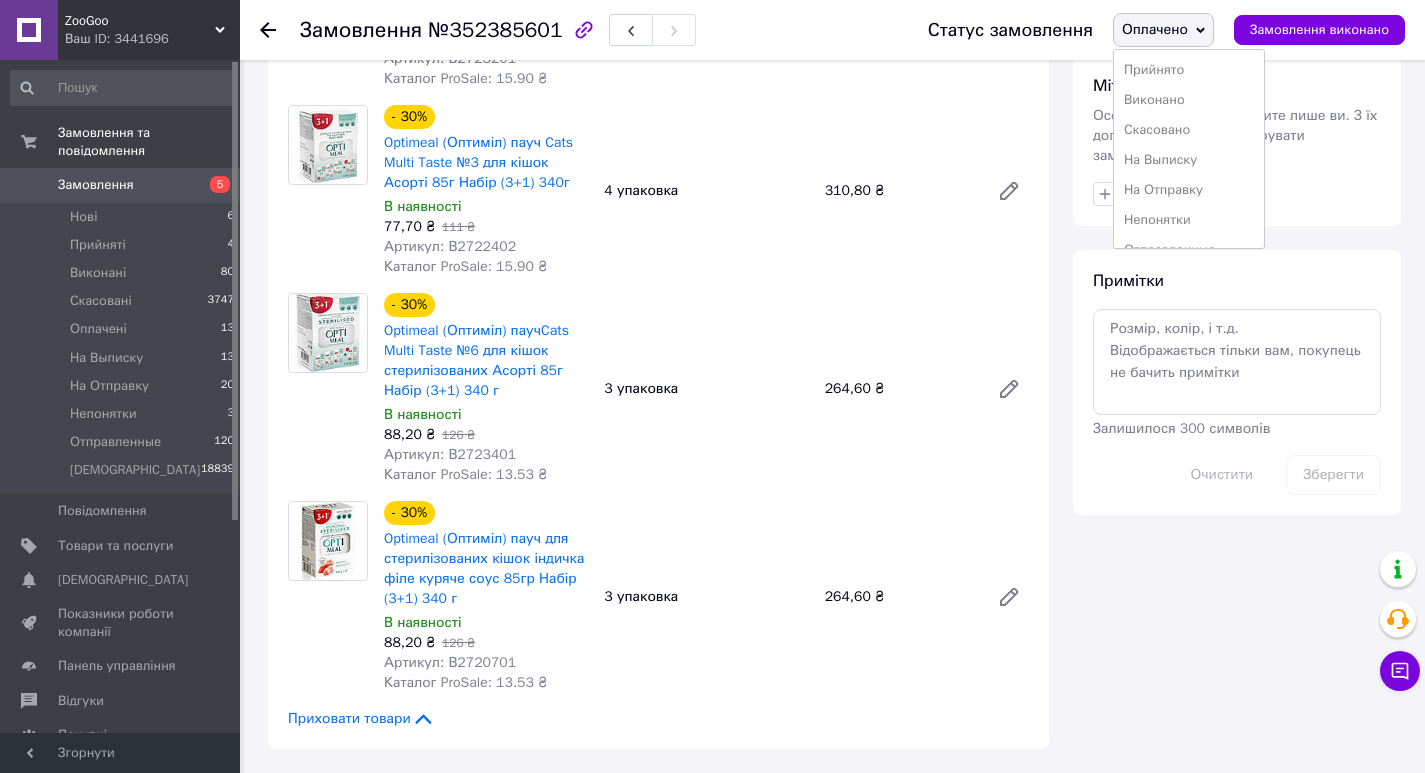 click on "На Выписку" at bounding box center (1189, 160) 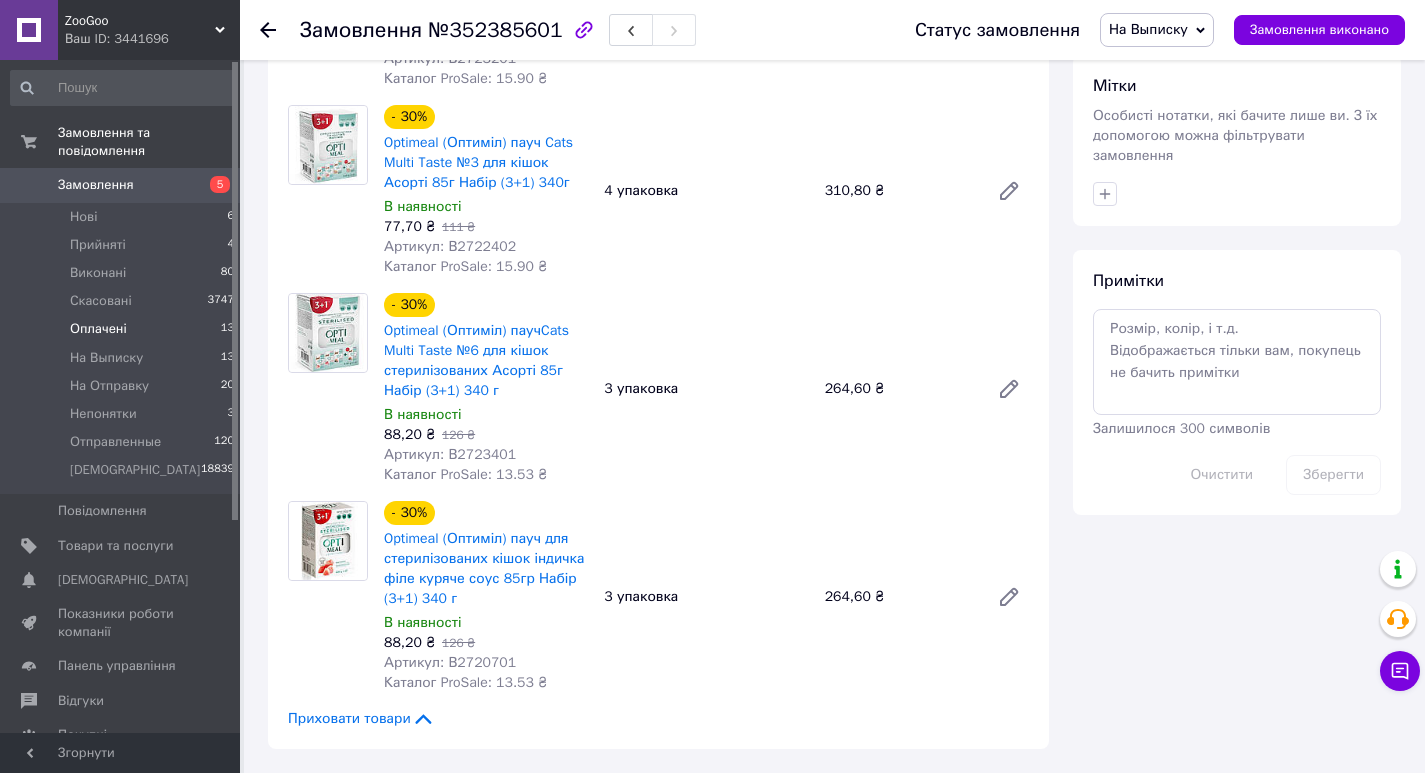 click on "Оплачені" at bounding box center [98, 329] 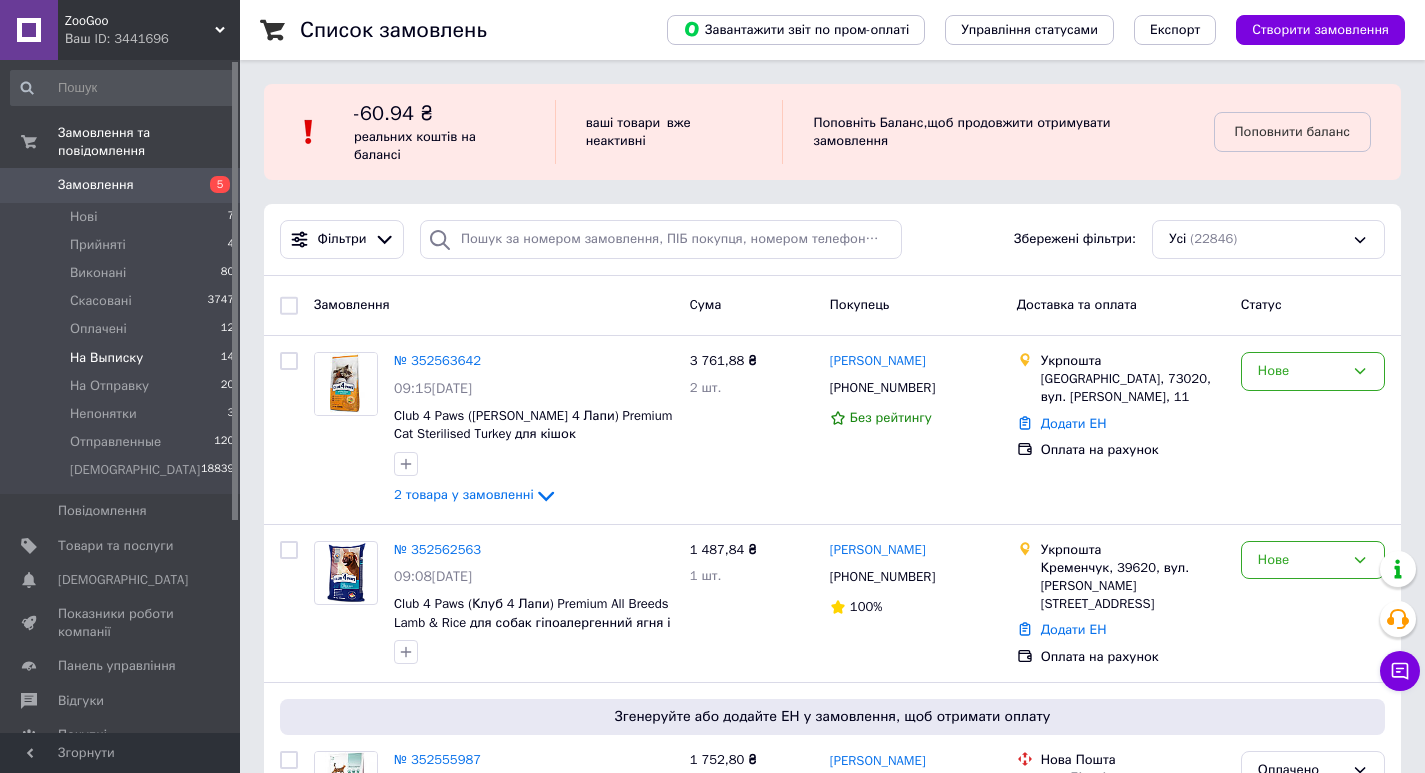 click on "На Выписку" at bounding box center [106, 358] 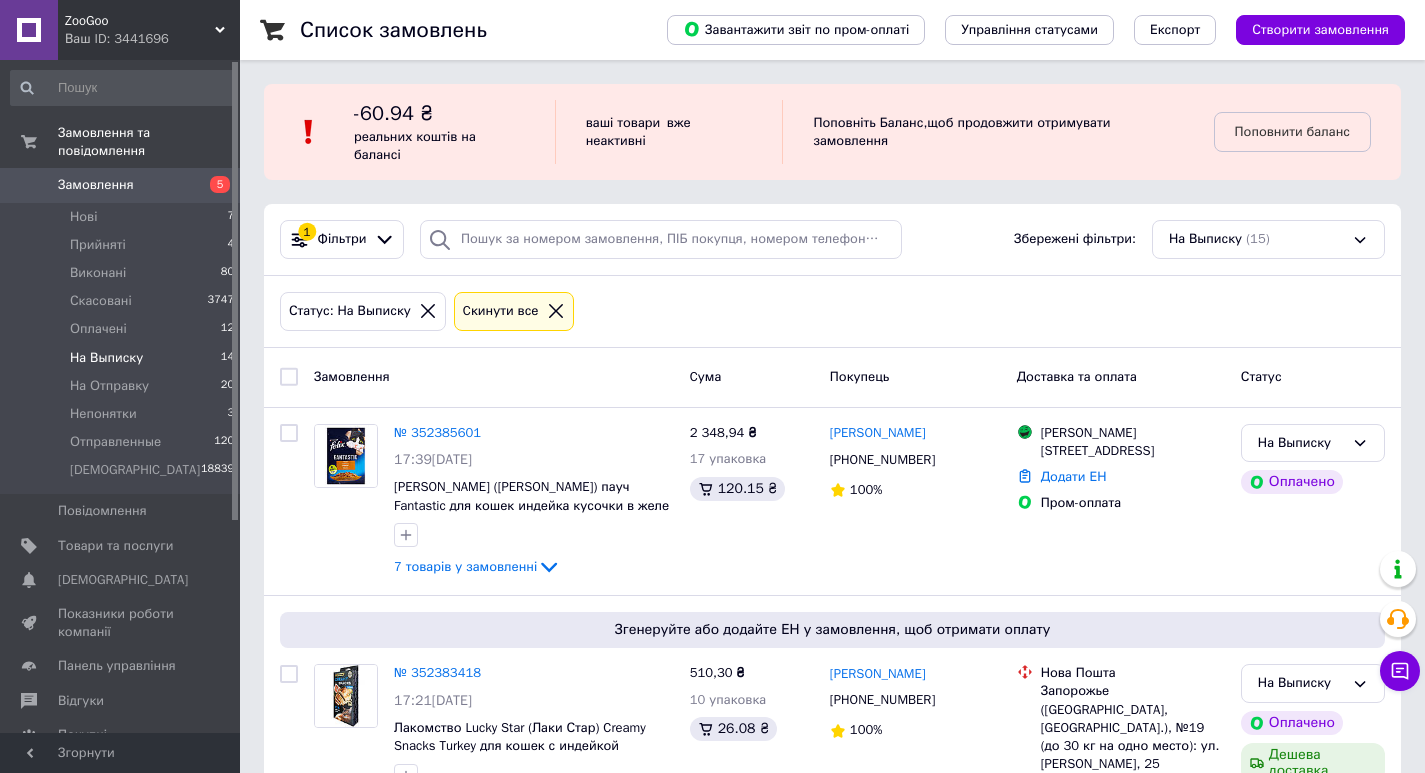 click on "На Выписку" at bounding box center (106, 358) 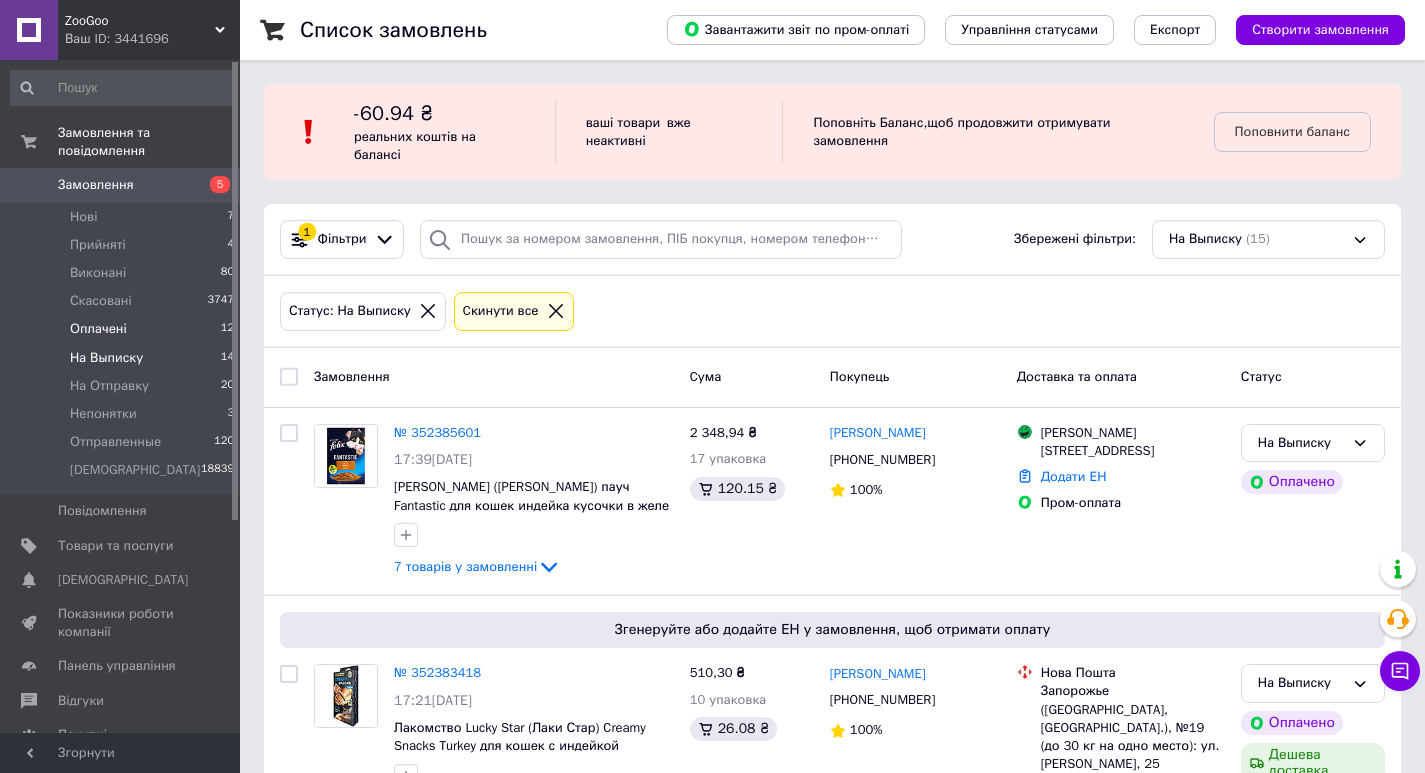 click on "Оплачені" at bounding box center [98, 329] 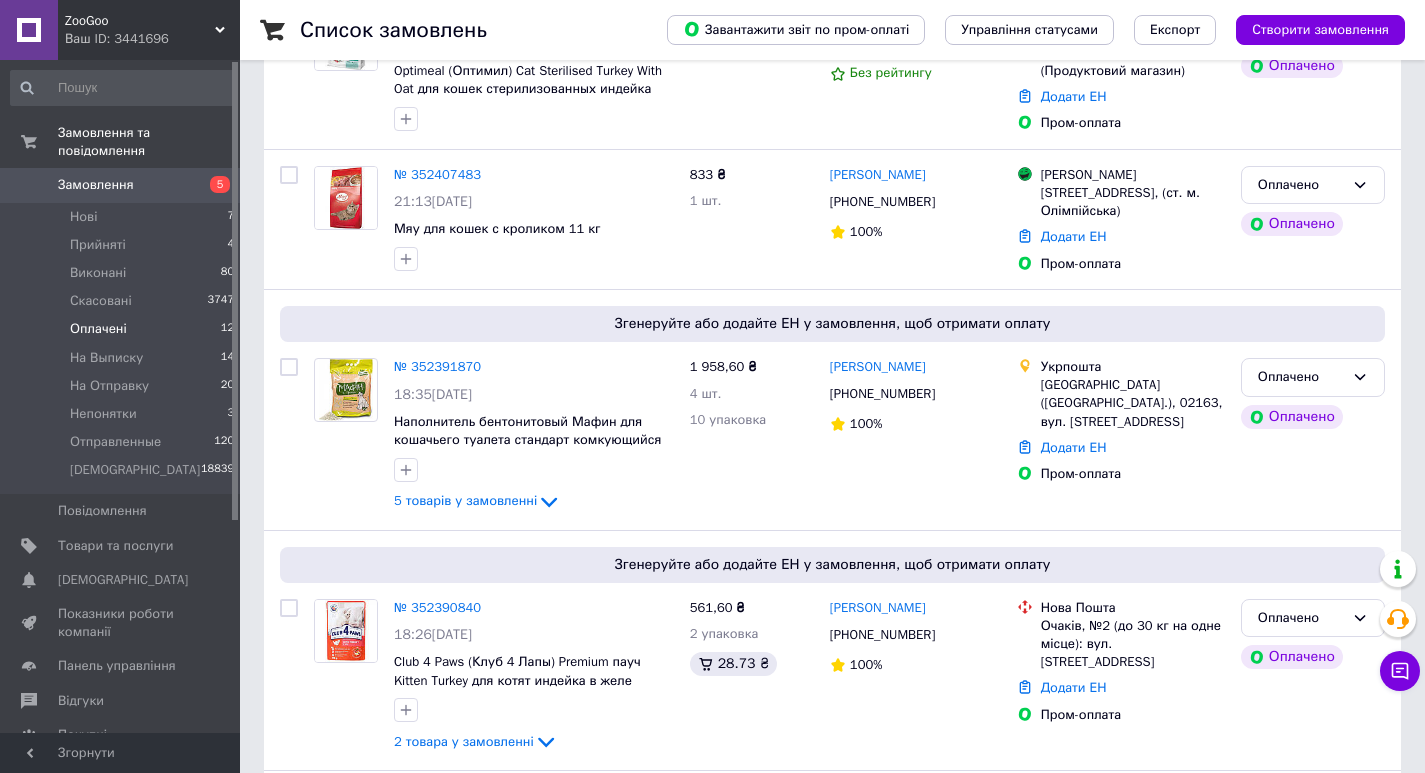 scroll, scrollTop: 2008, scrollLeft: 0, axis: vertical 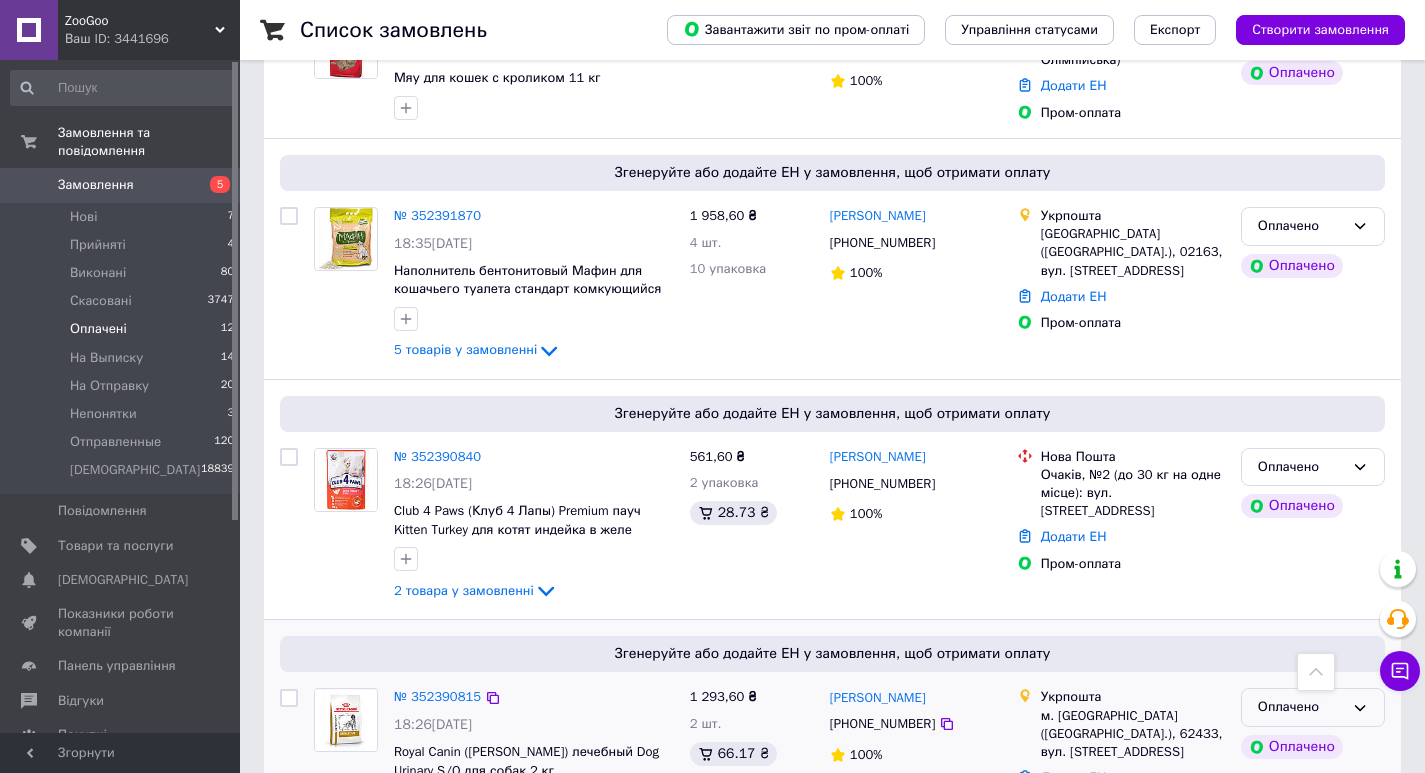 click on "Оплачено" at bounding box center (1301, 707) 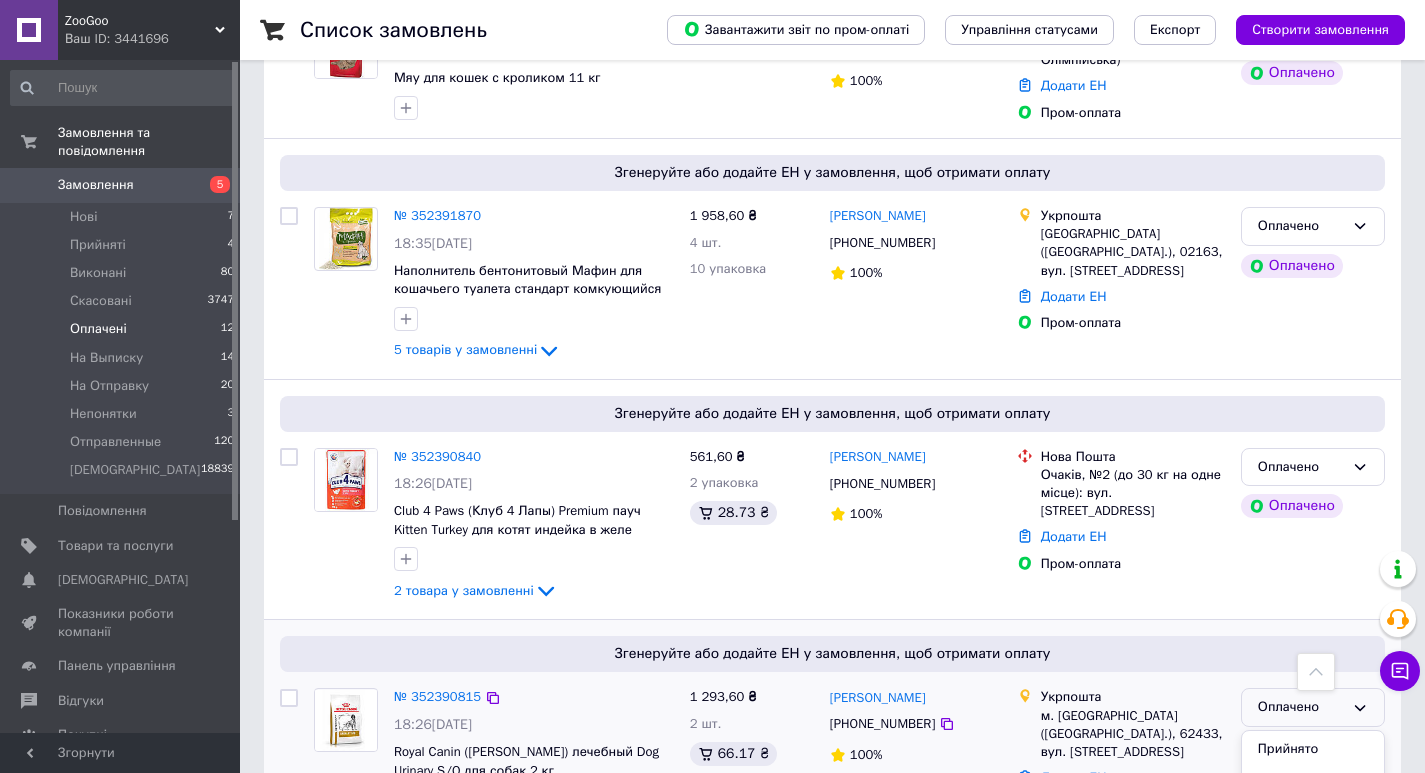 scroll, scrollTop: 67, scrollLeft: 0, axis: vertical 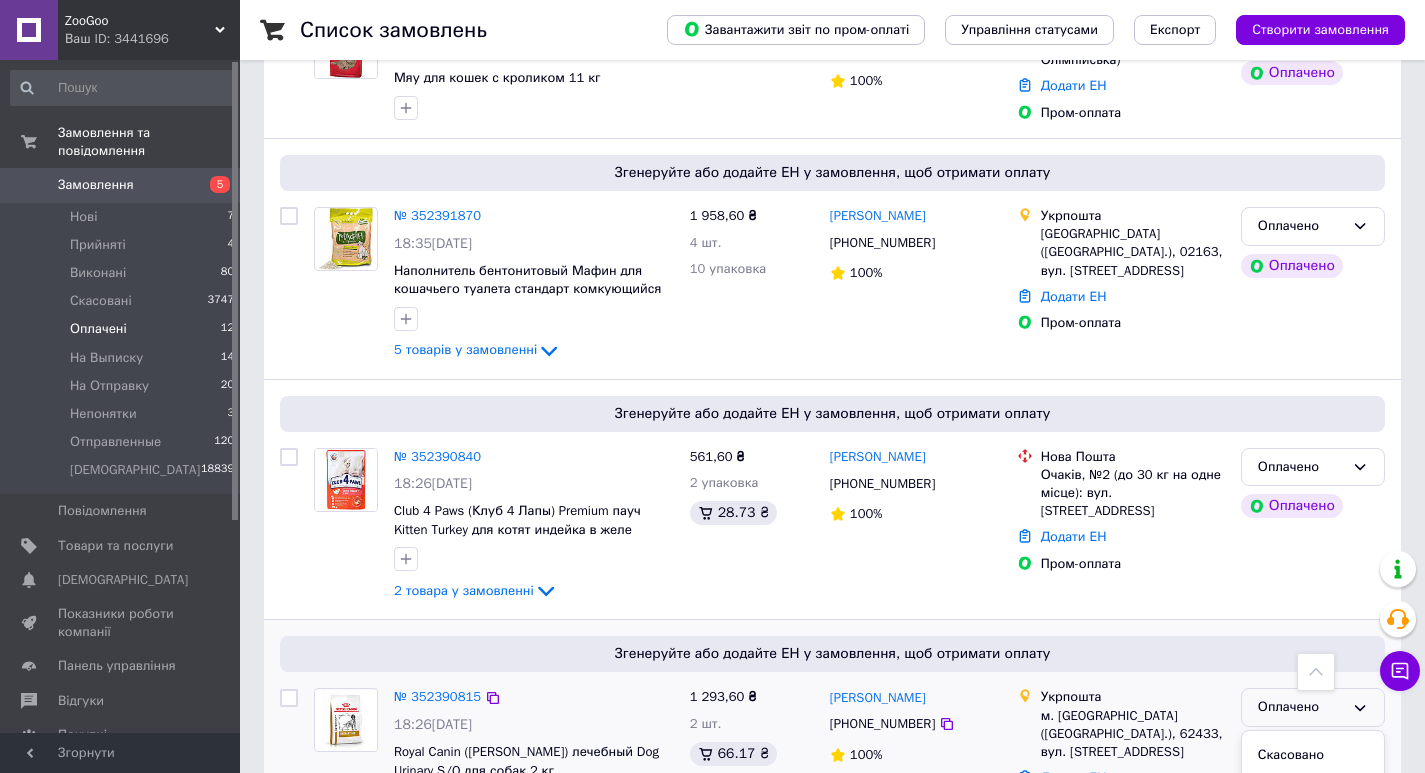 click on "На Выписку" at bounding box center [1313, 792] 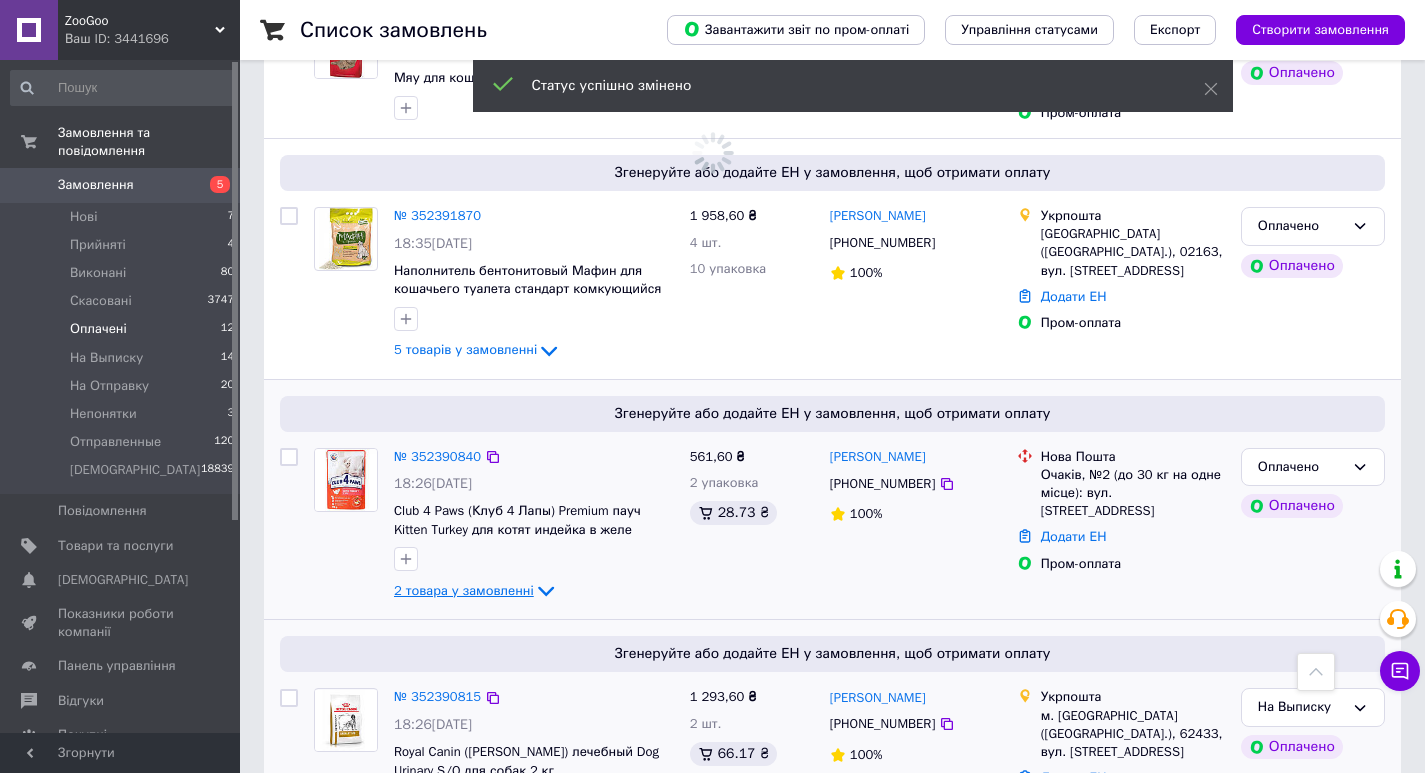 click 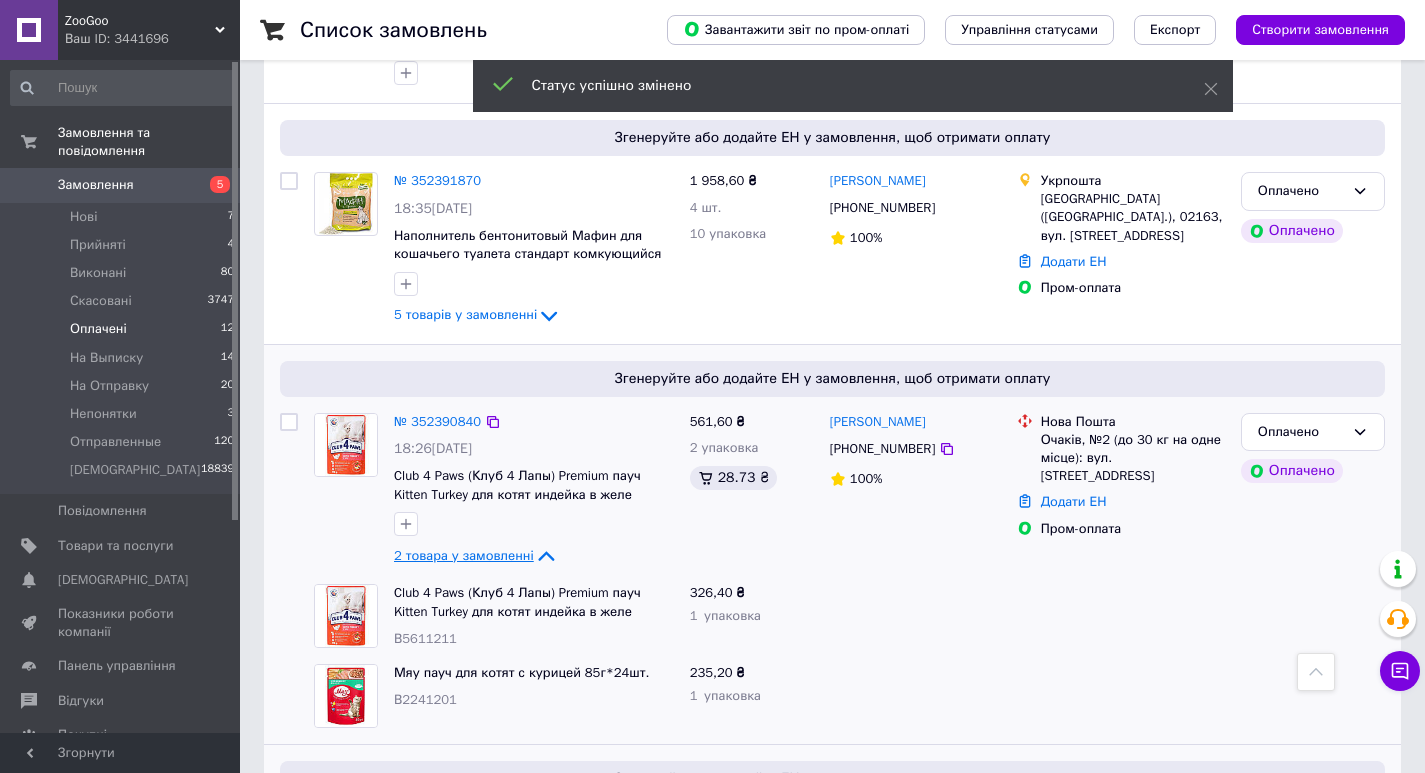scroll, scrollTop: 2075, scrollLeft: 0, axis: vertical 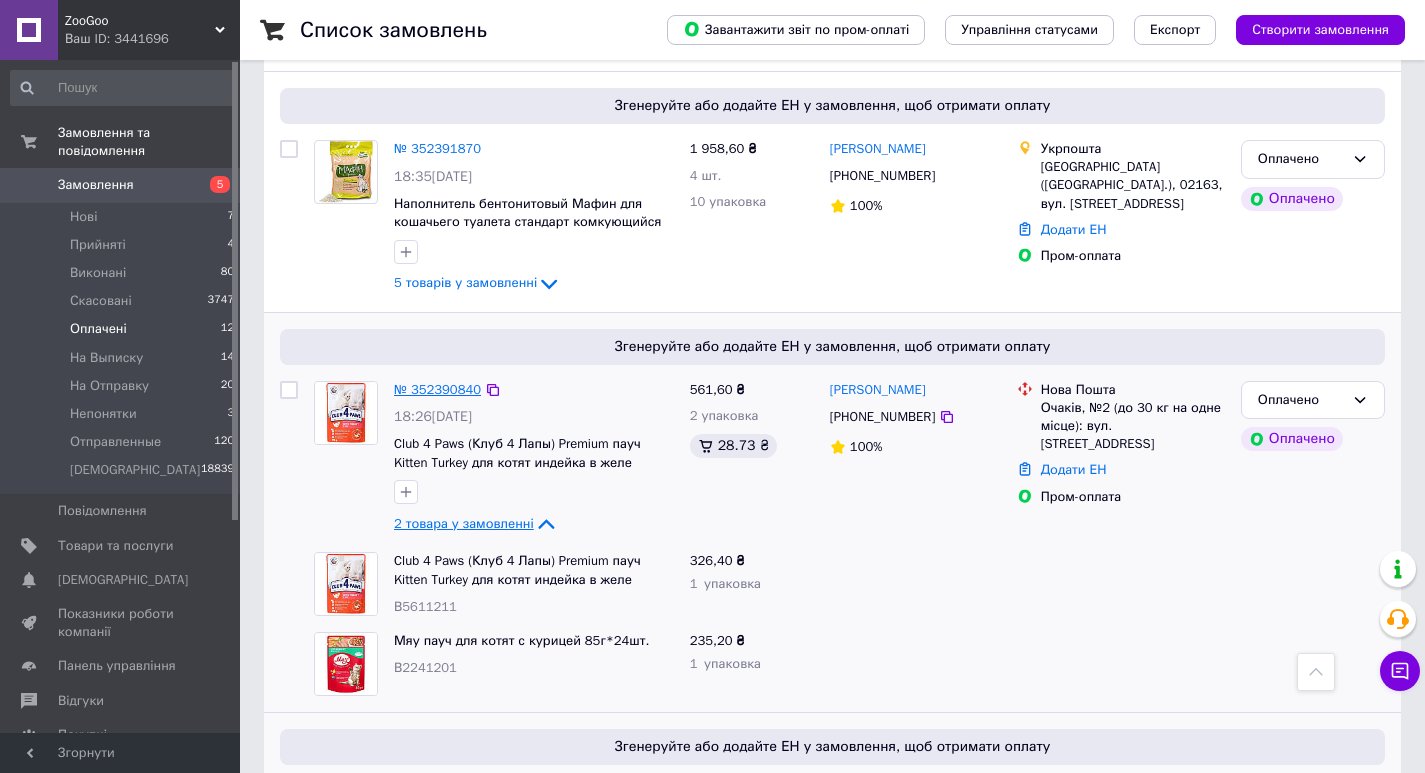 click on "№ 352390840" at bounding box center [437, 389] 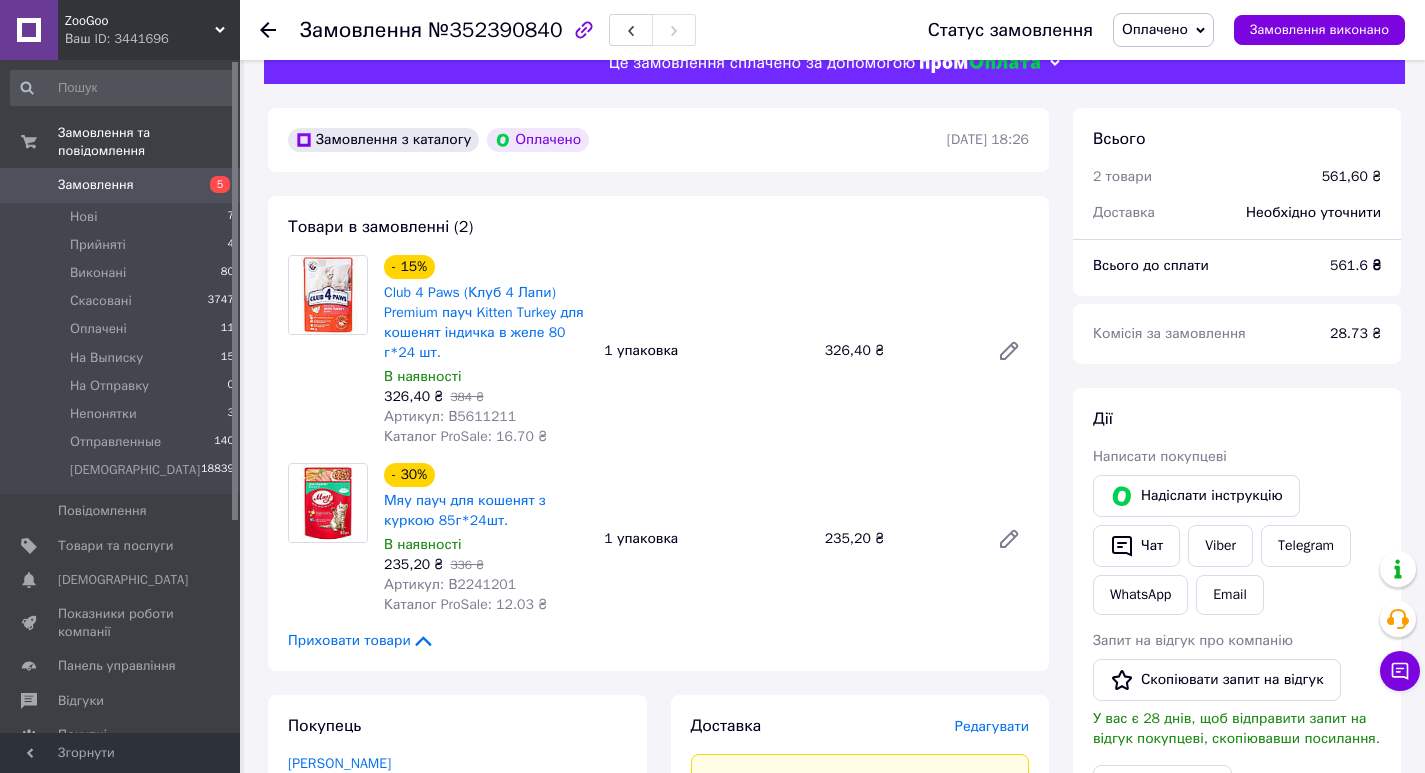scroll, scrollTop: 0, scrollLeft: 0, axis: both 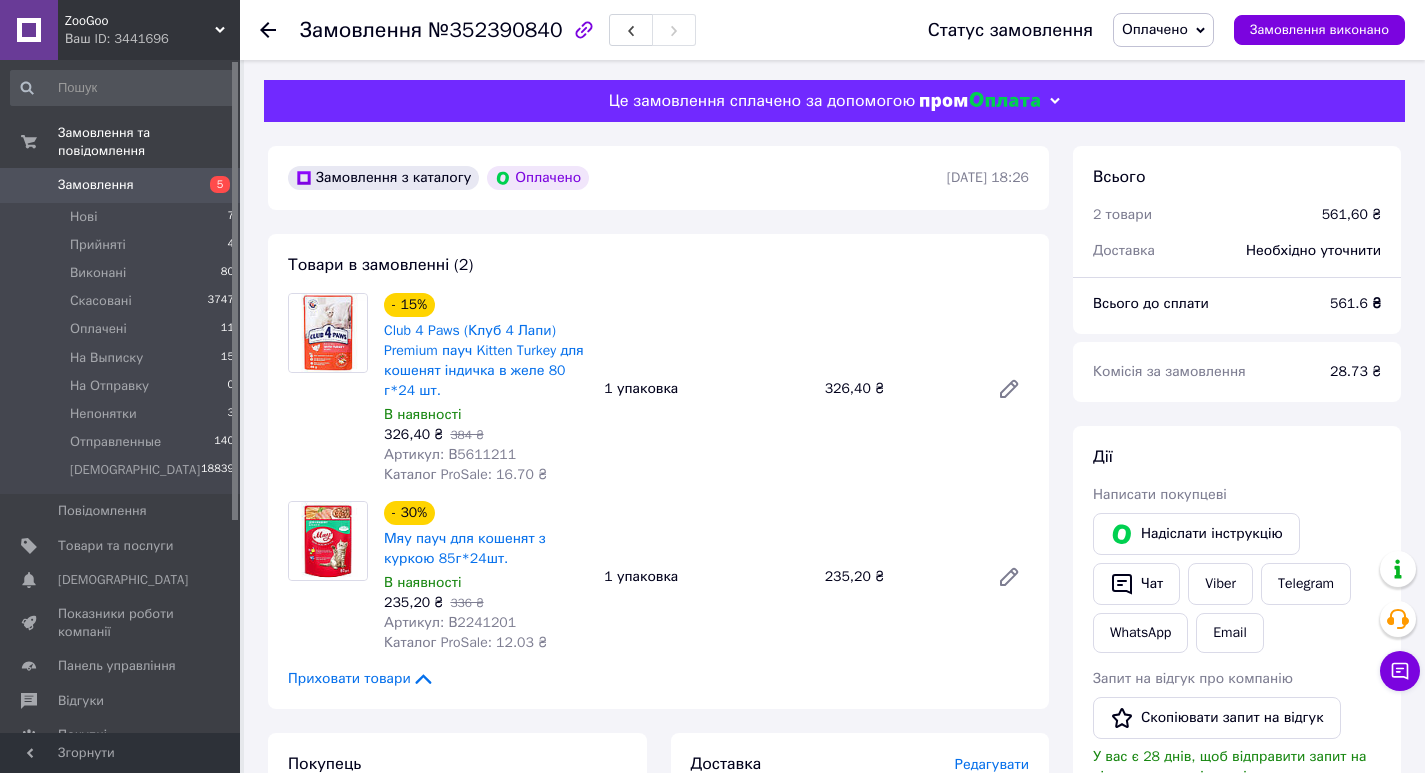 click on "Оплачено" at bounding box center (1155, 29) 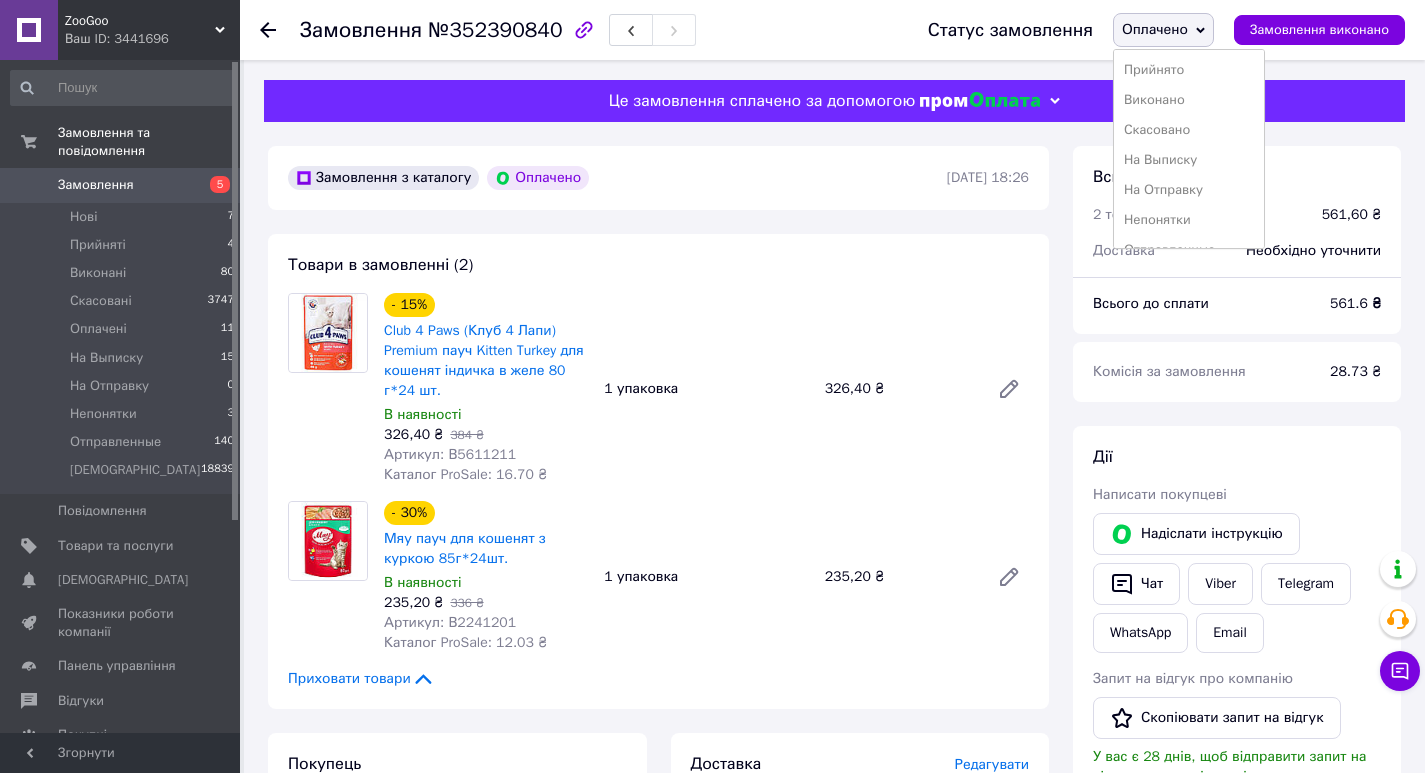 click on "На Выписку" at bounding box center (1189, 160) 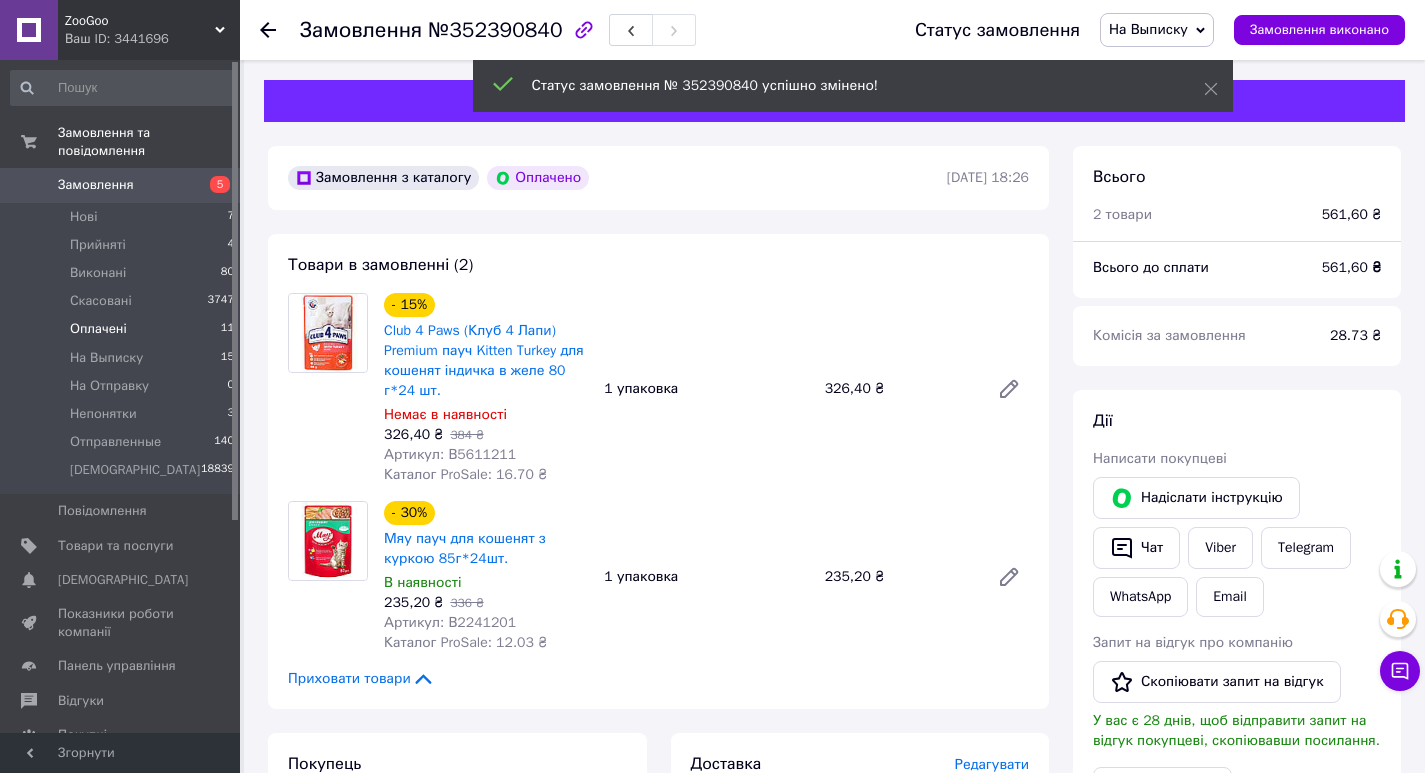 click on "Оплачені 11" at bounding box center (123, 329) 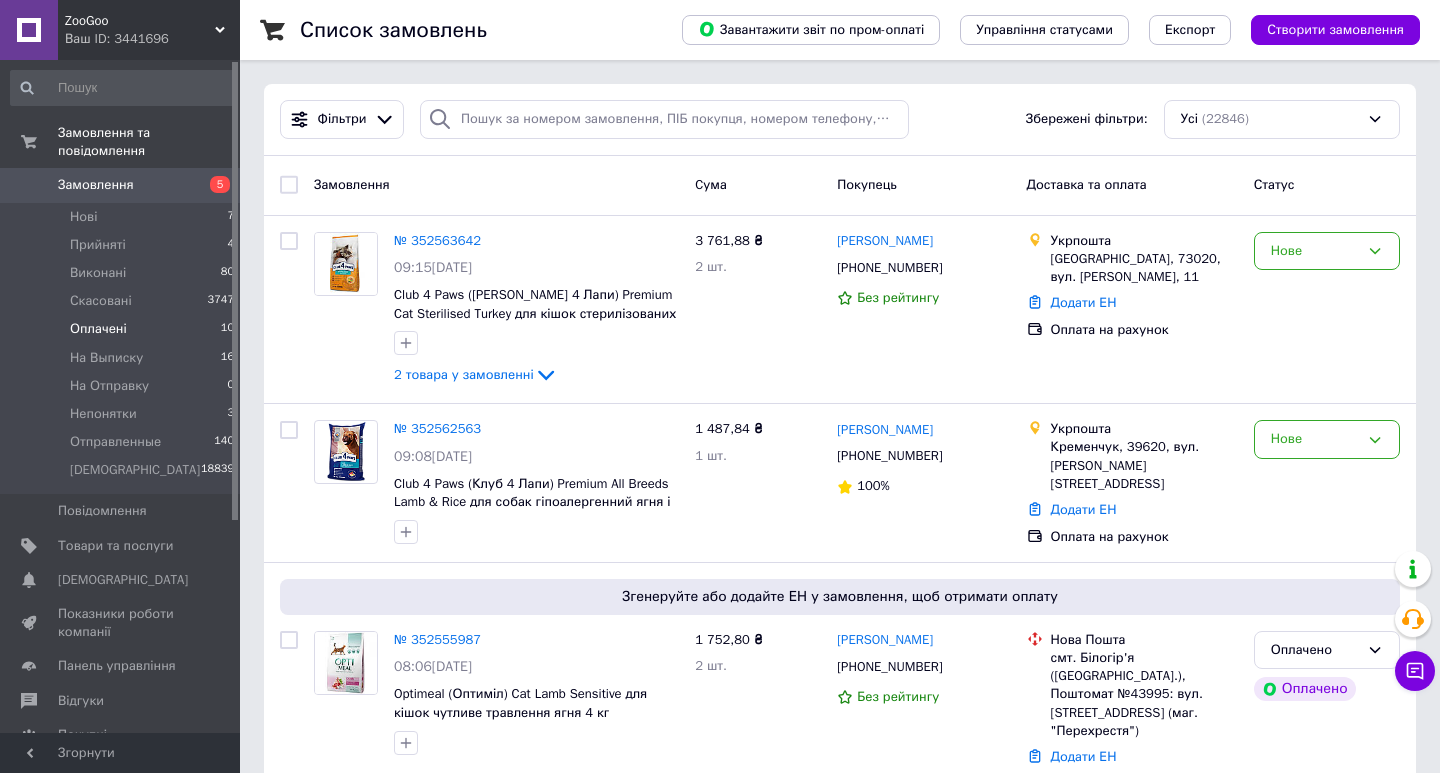 click on "Оплачені" at bounding box center (98, 329) 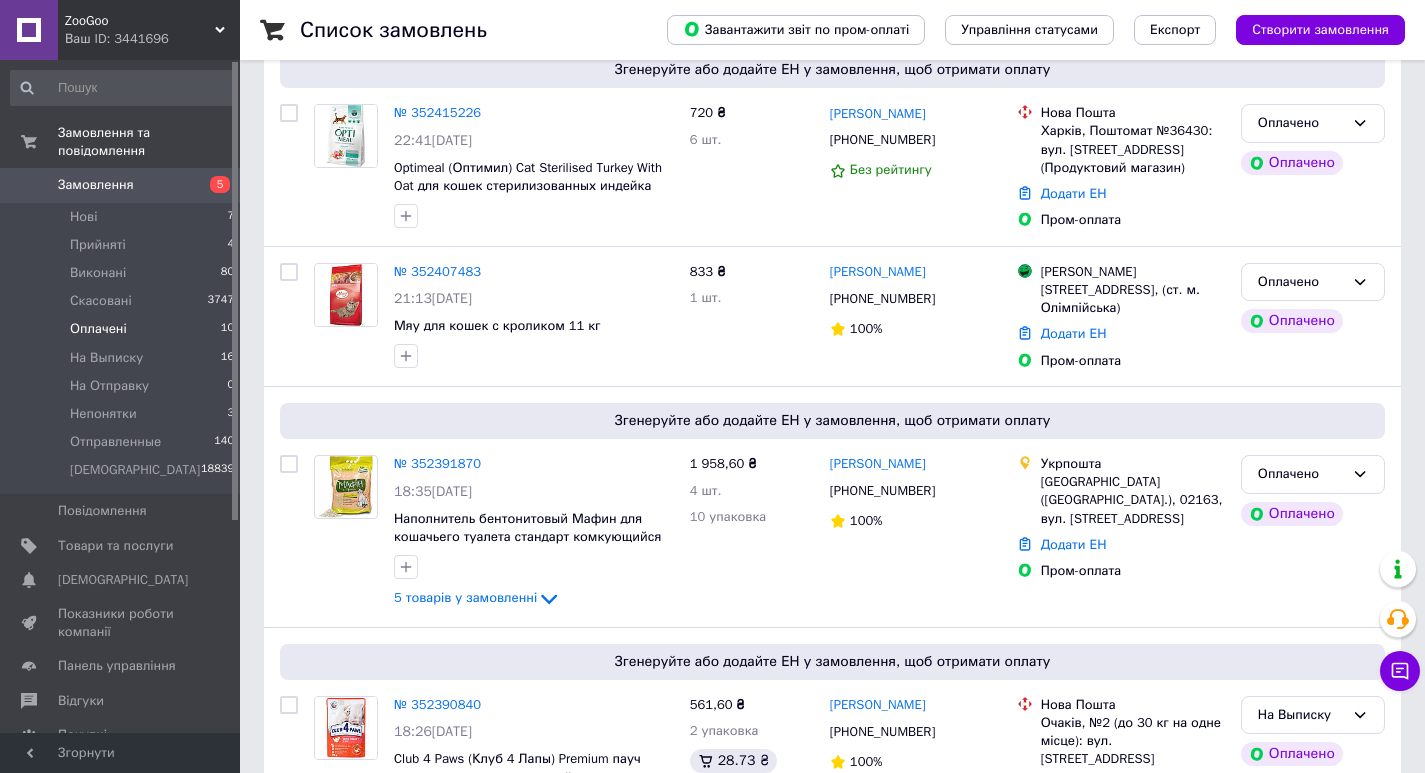 scroll, scrollTop: 1798, scrollLeft: 0, axis: vertical 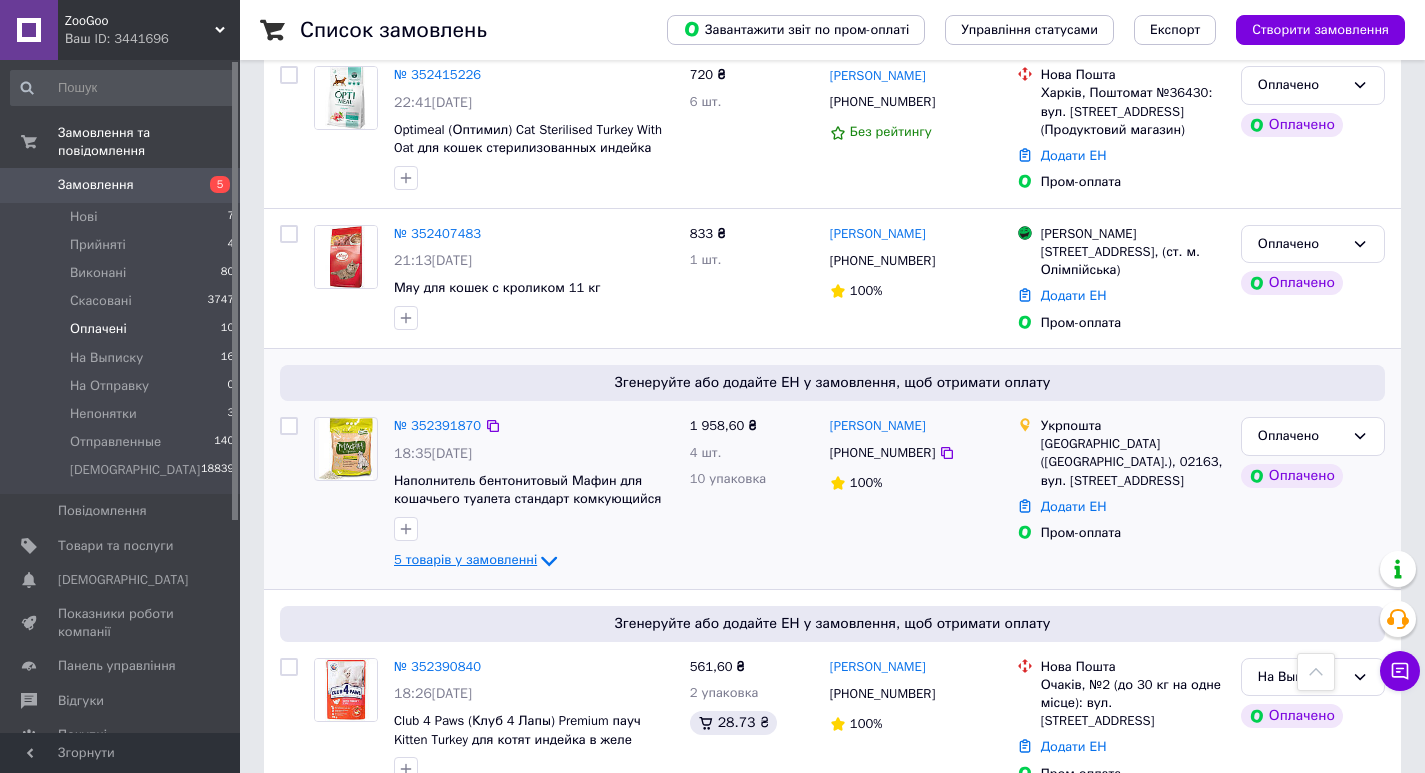 click 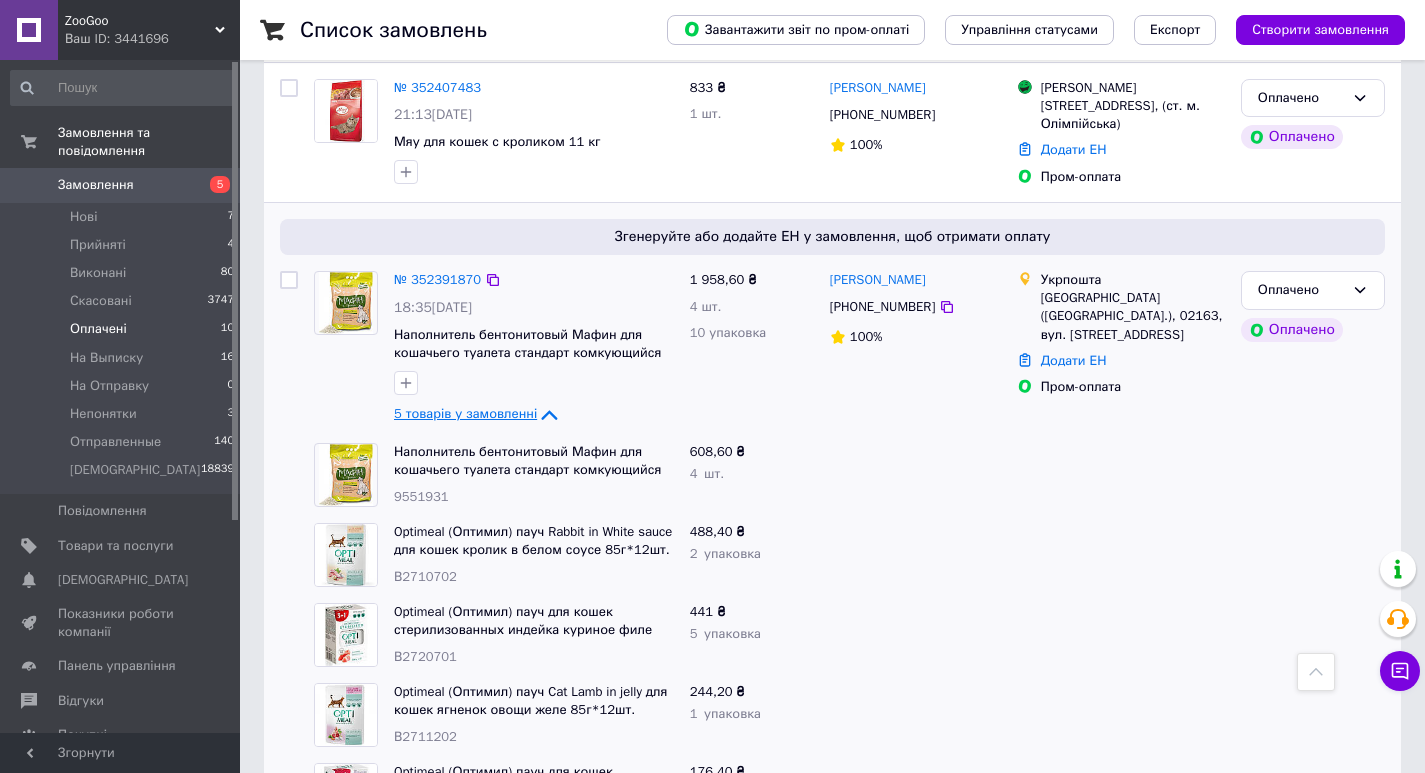 scroll, scrollTop: 1998, scrollLeft: 0, axis: vertical 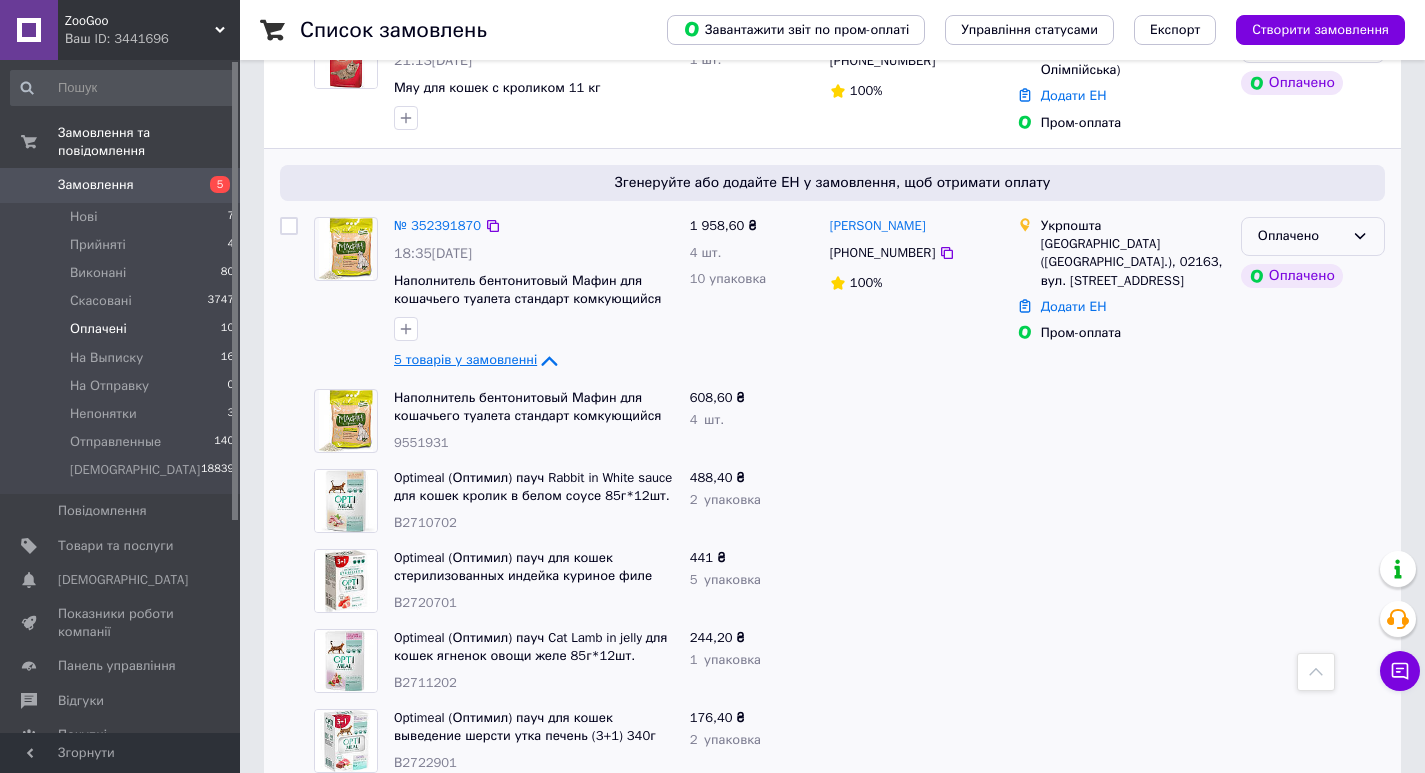 click 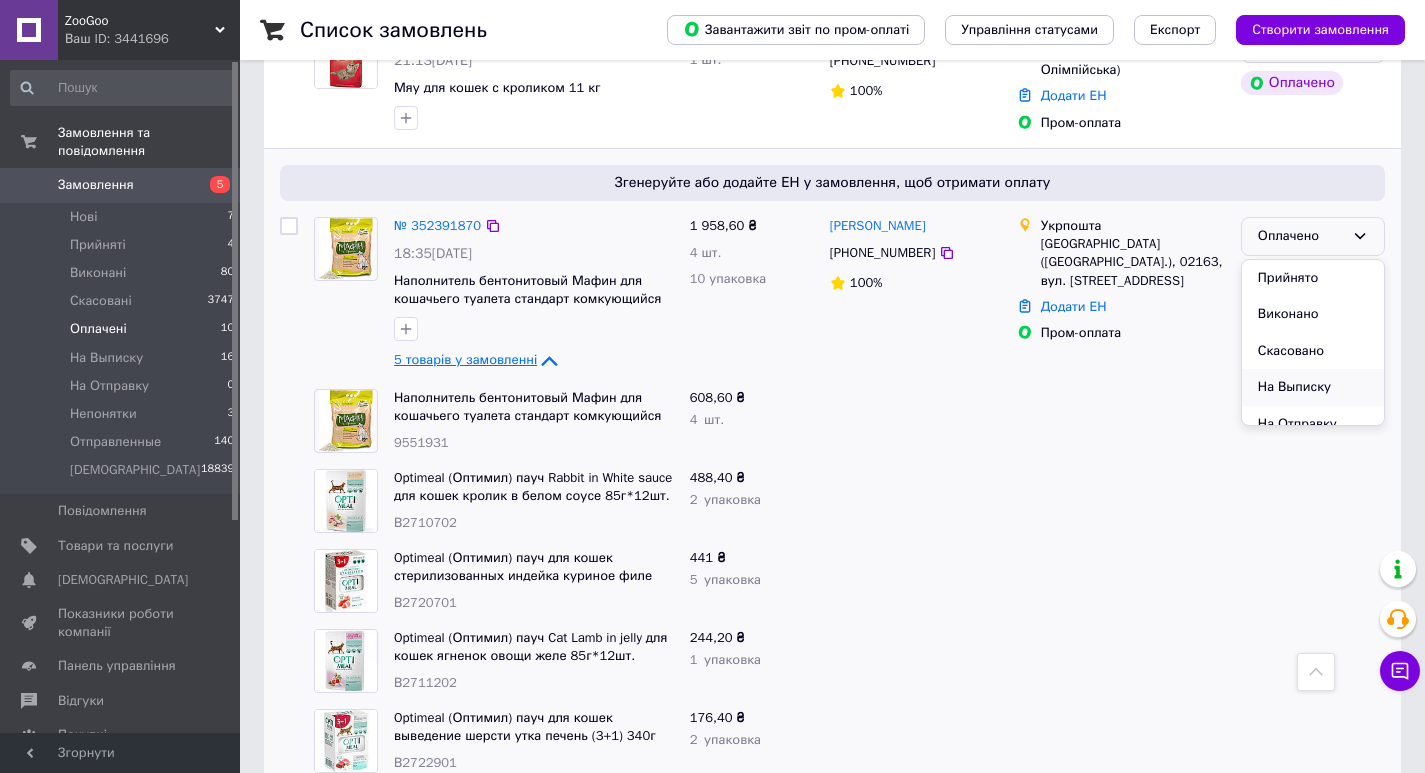 click on "На Выписку" at bounding box center (1313, 387) 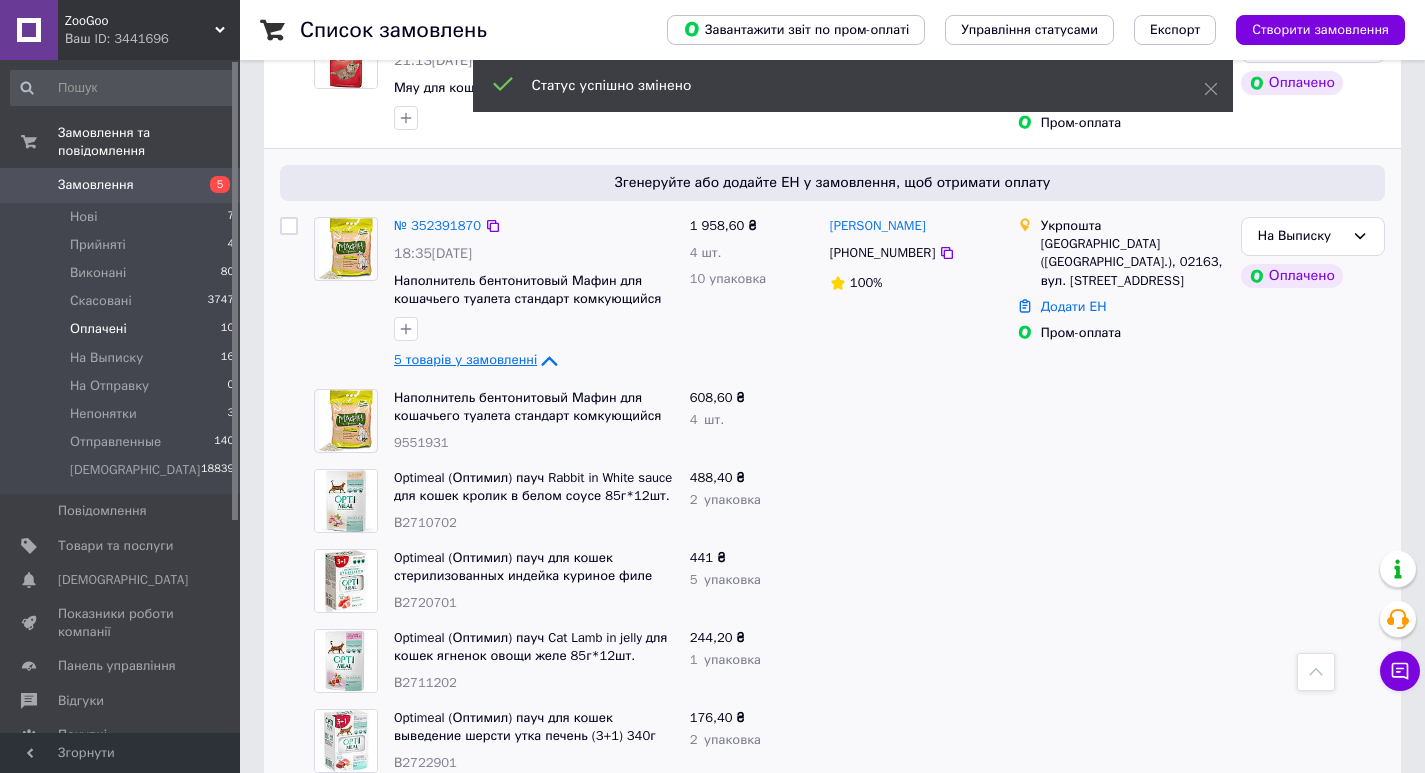 scroll, scrollTop: 1958, scrollLeft: 0, axis: vertical 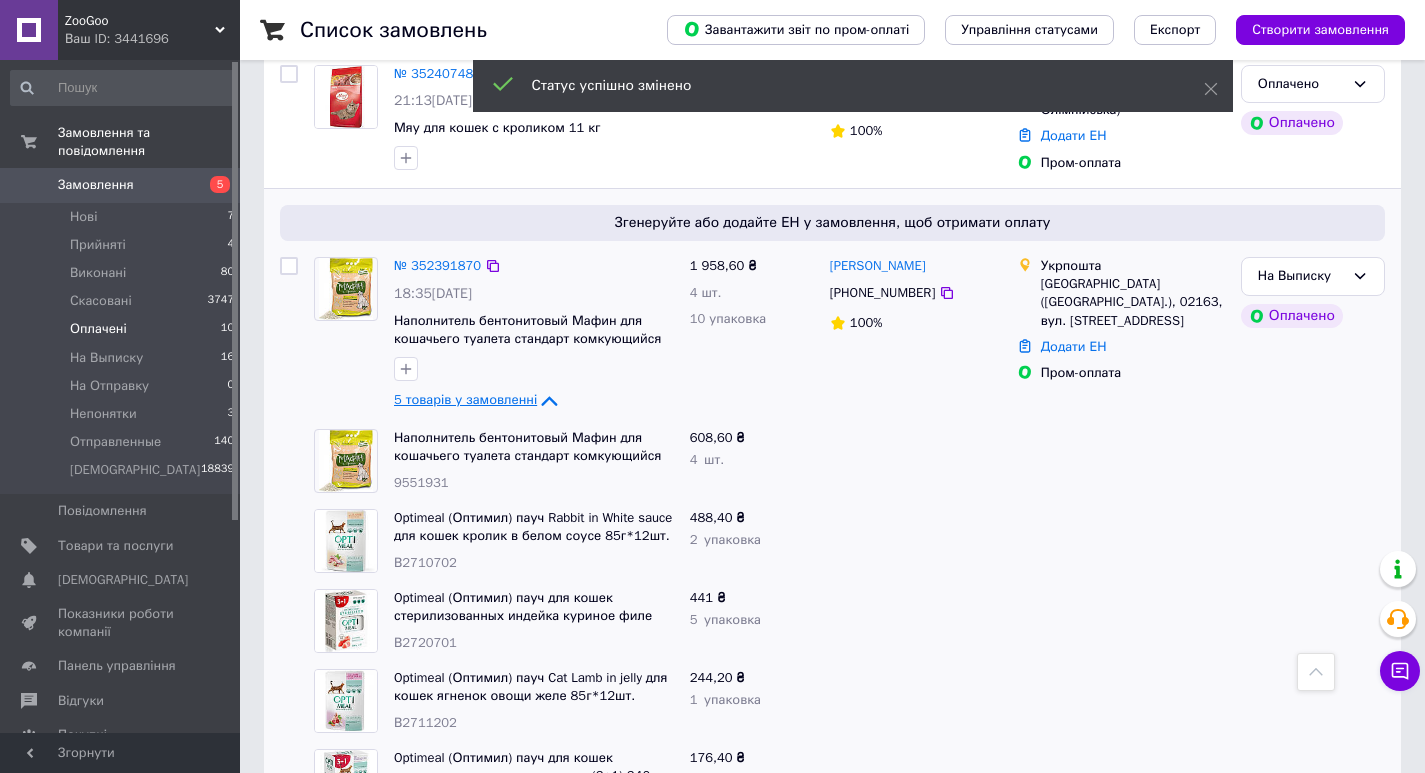 click 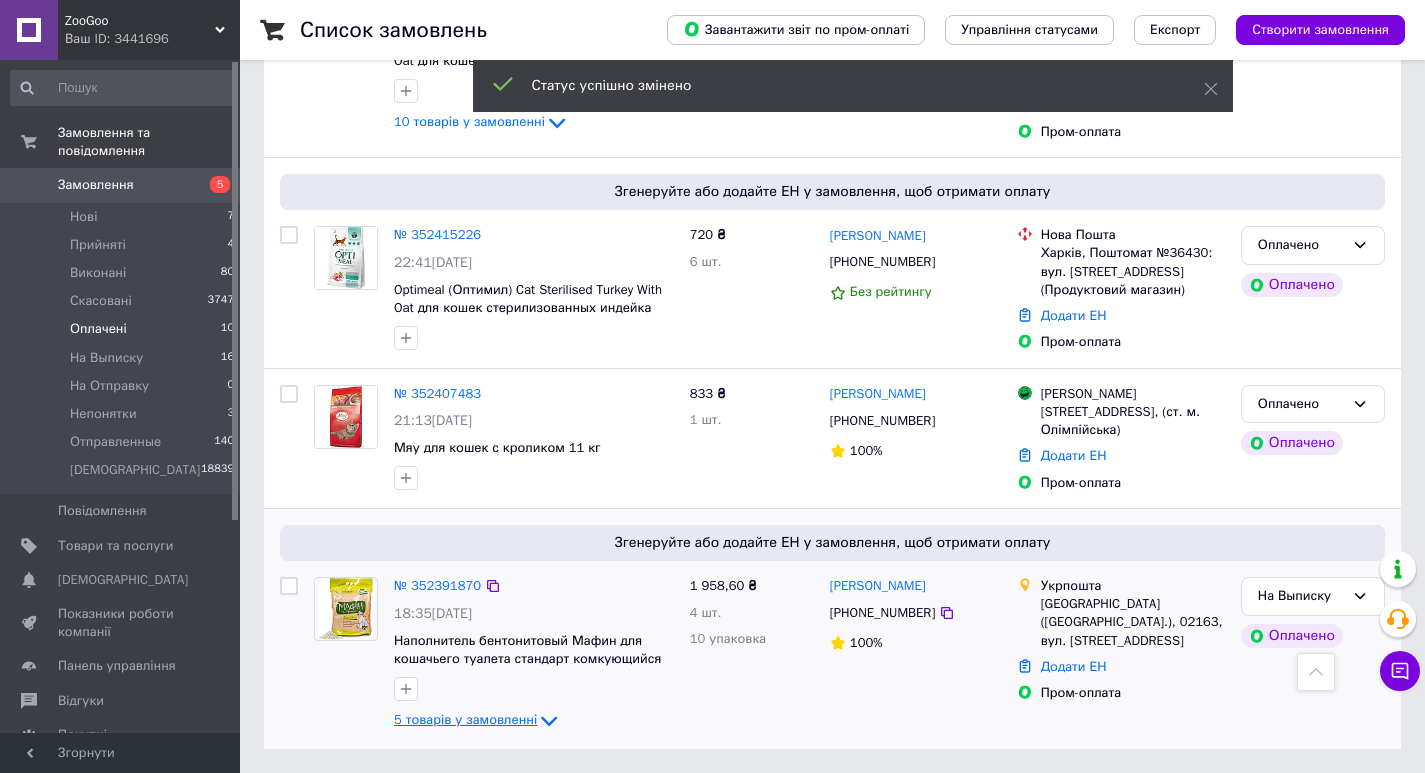 scroll, scrollTop: 1557, scrollLeft: 0, axis: vertical 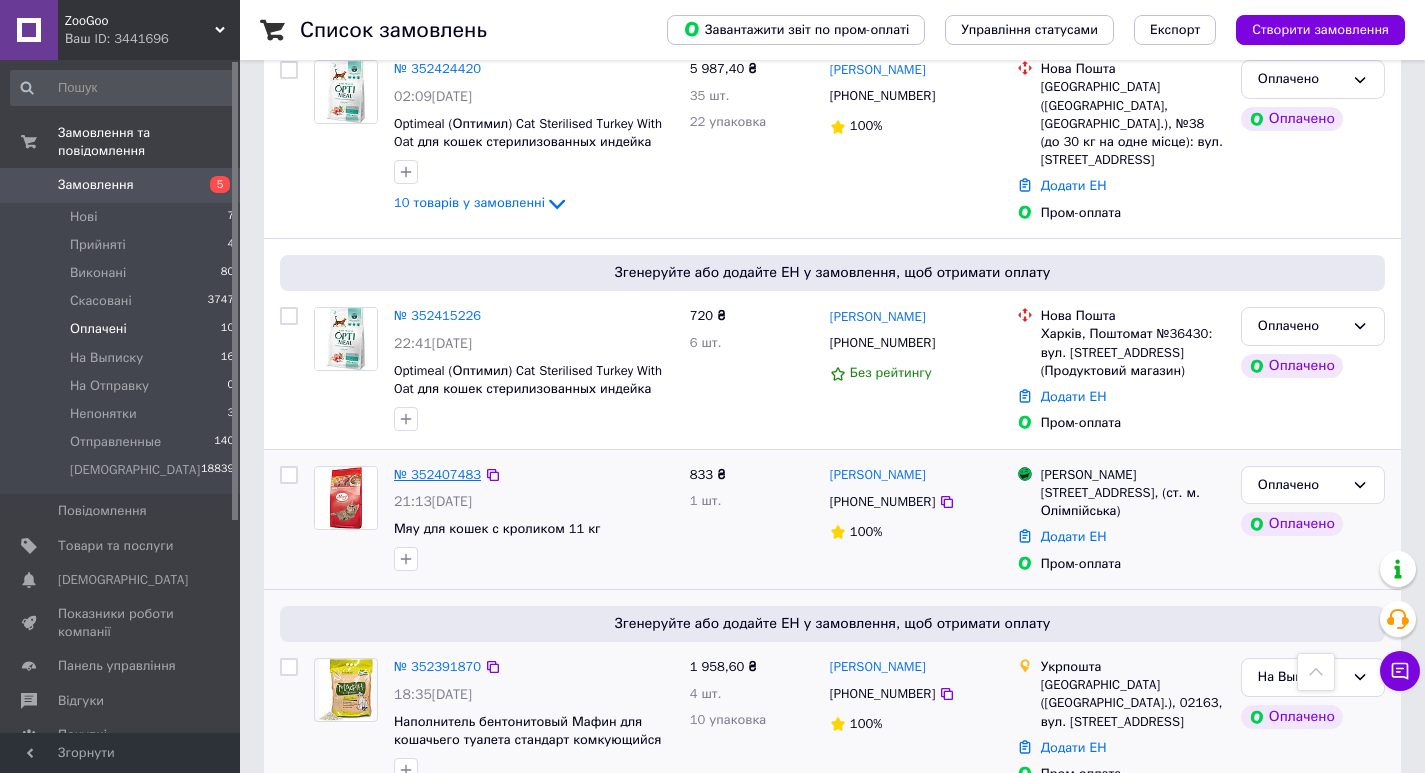 click on "№ 352407483" at bounding box center (437, 474) 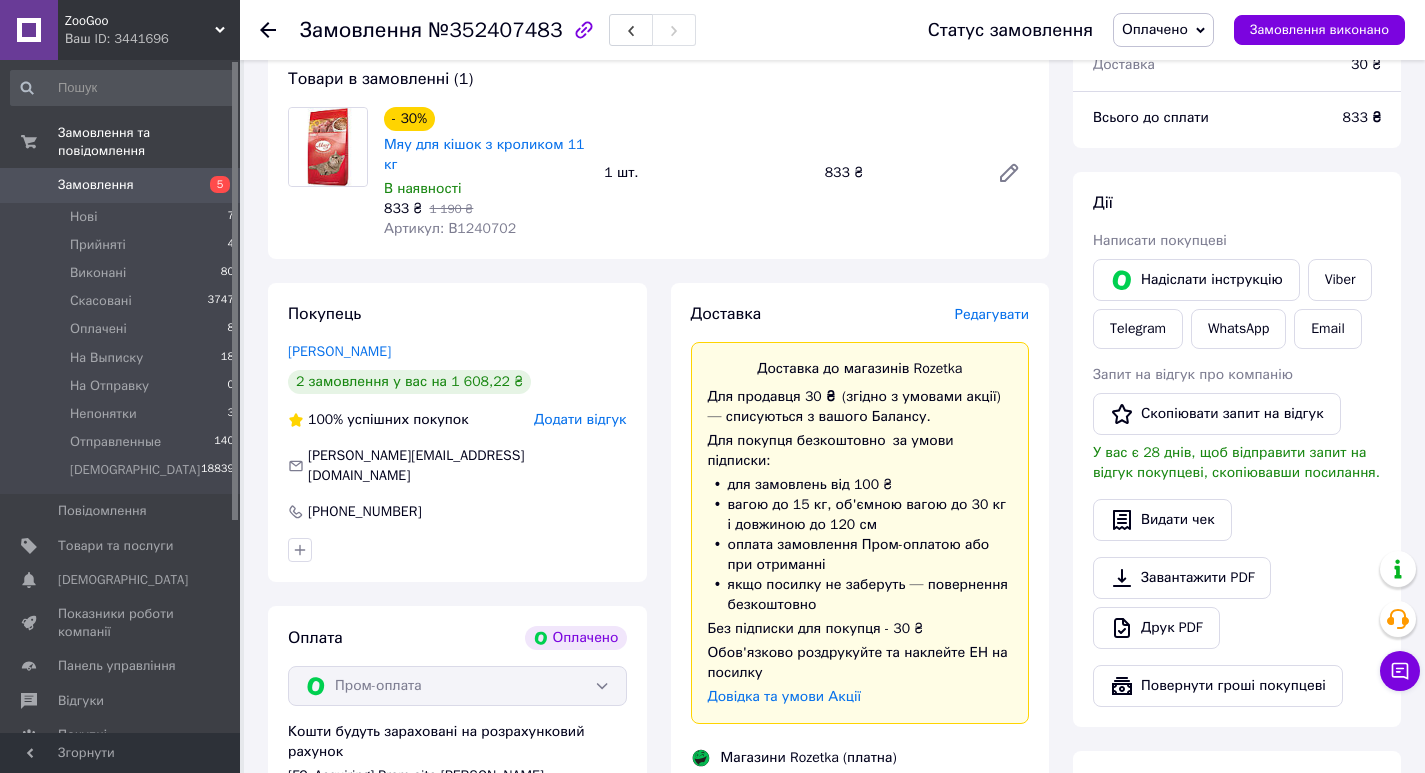 scroll, scrollTop: 169, scrollLeft: 0, axis: vertical 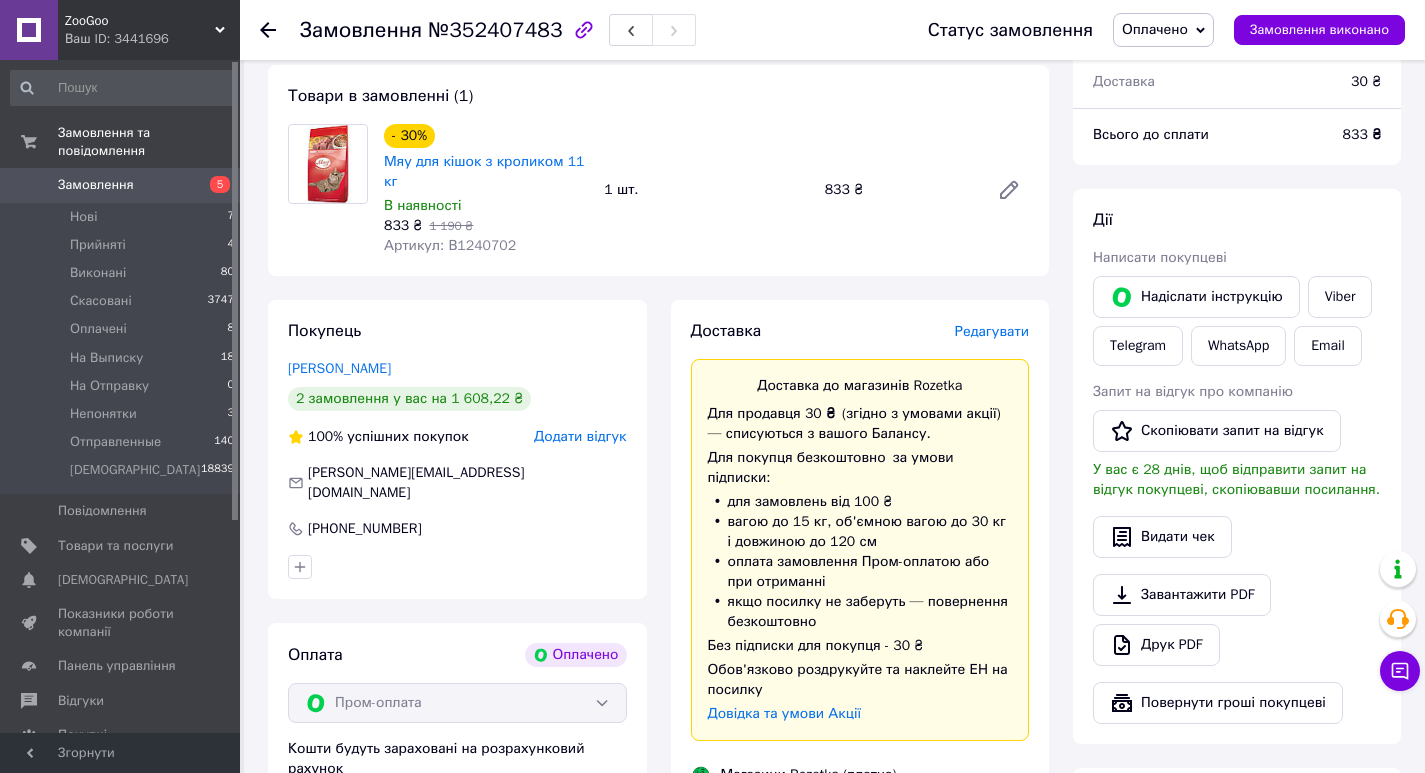click on "Оплачено" at bounding box center [1163, 30] 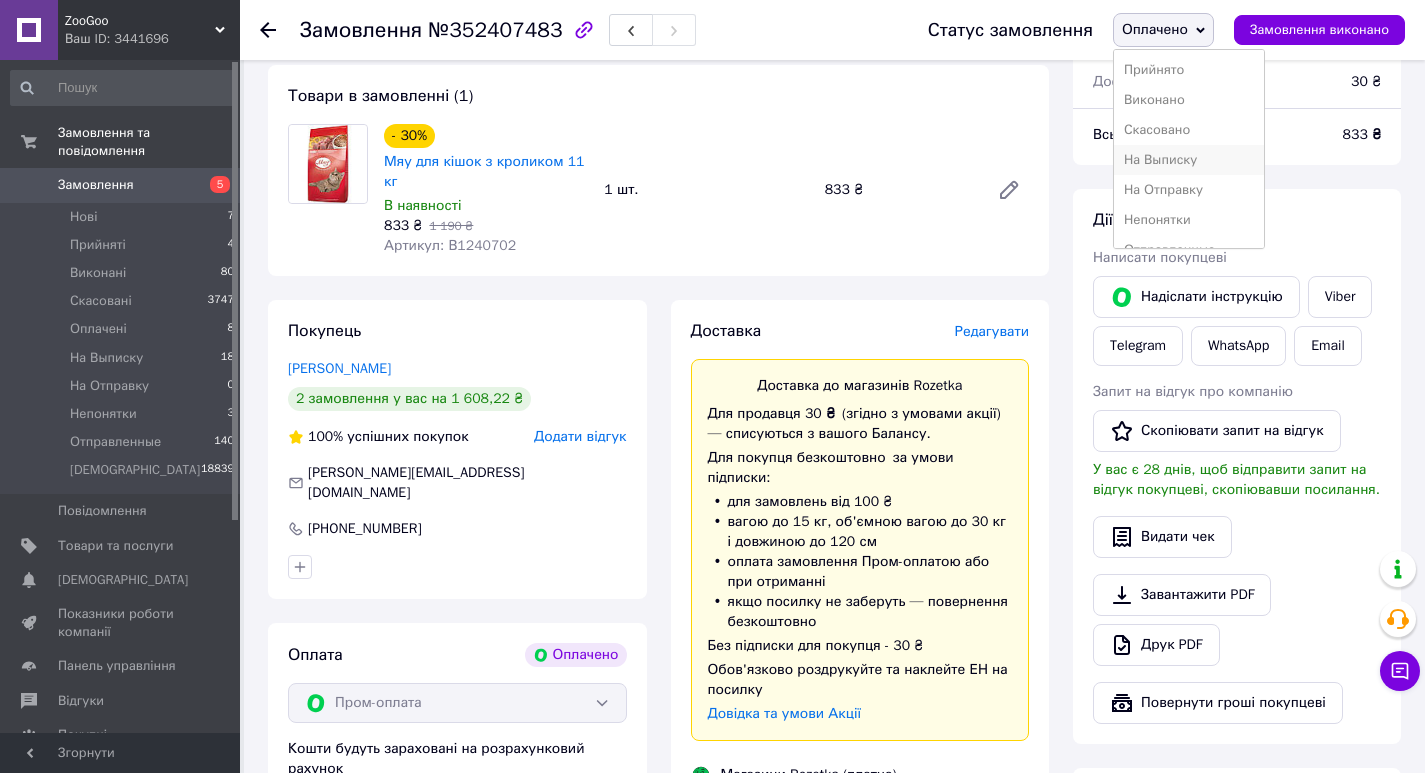 click on "На Выписку" at bounding box center [1189, 160] 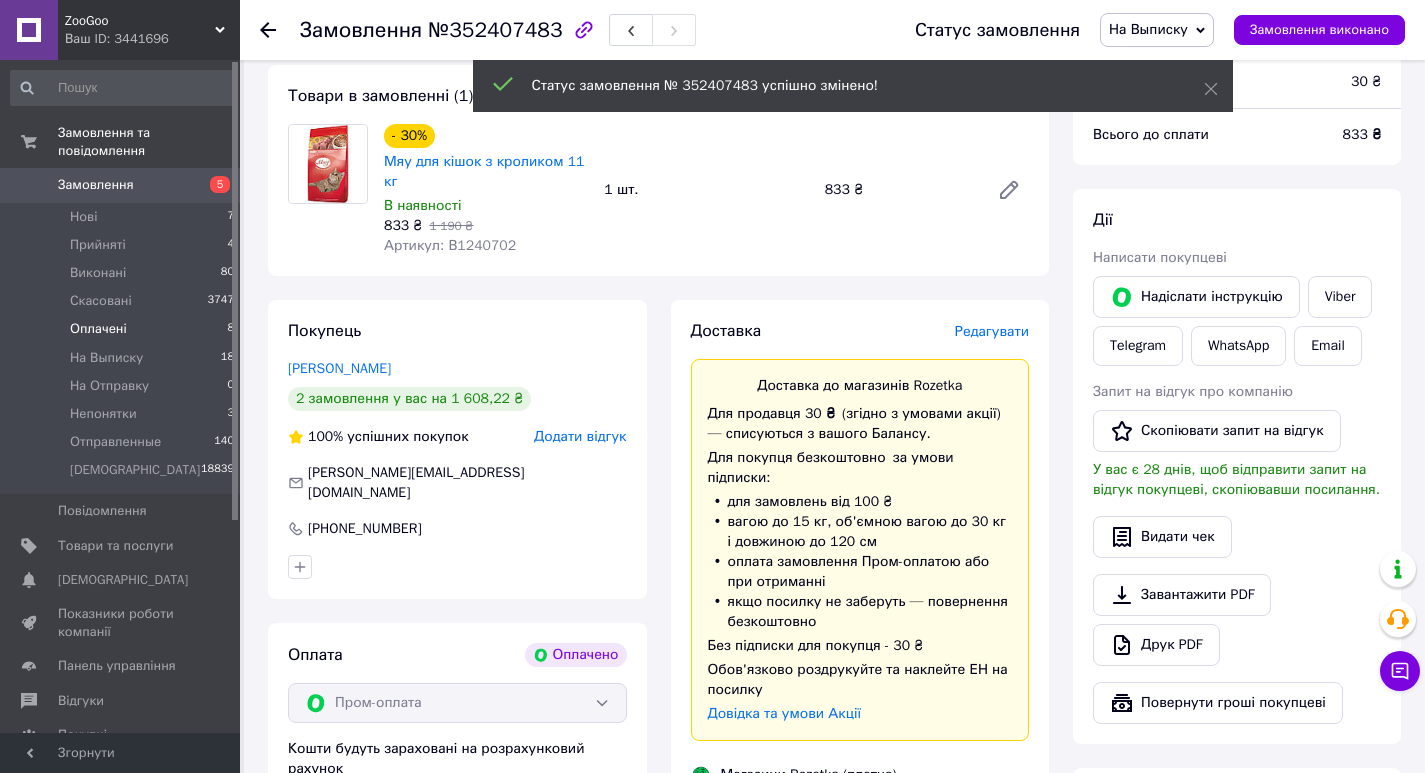 click on "Оплачені 8" at bounding box center [123, 329] 